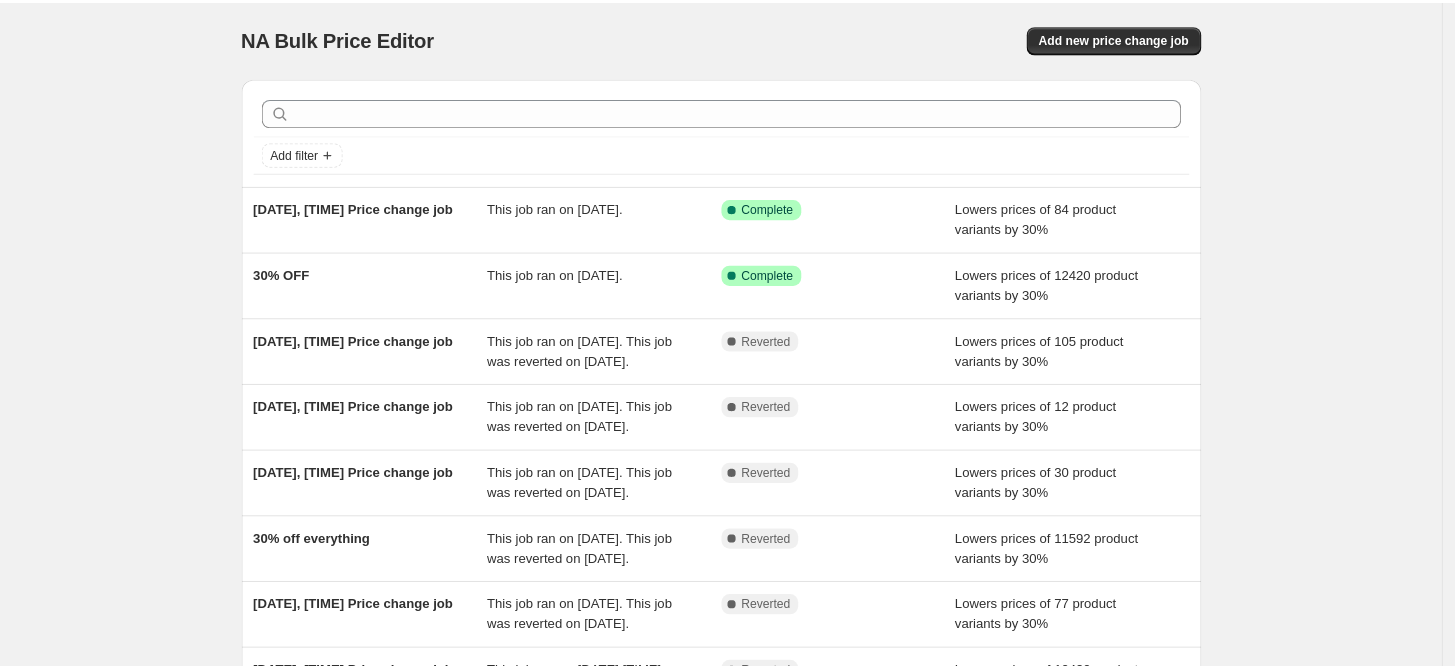 scroll, scrollTop: 0, scrollLeft: 0, axis: both 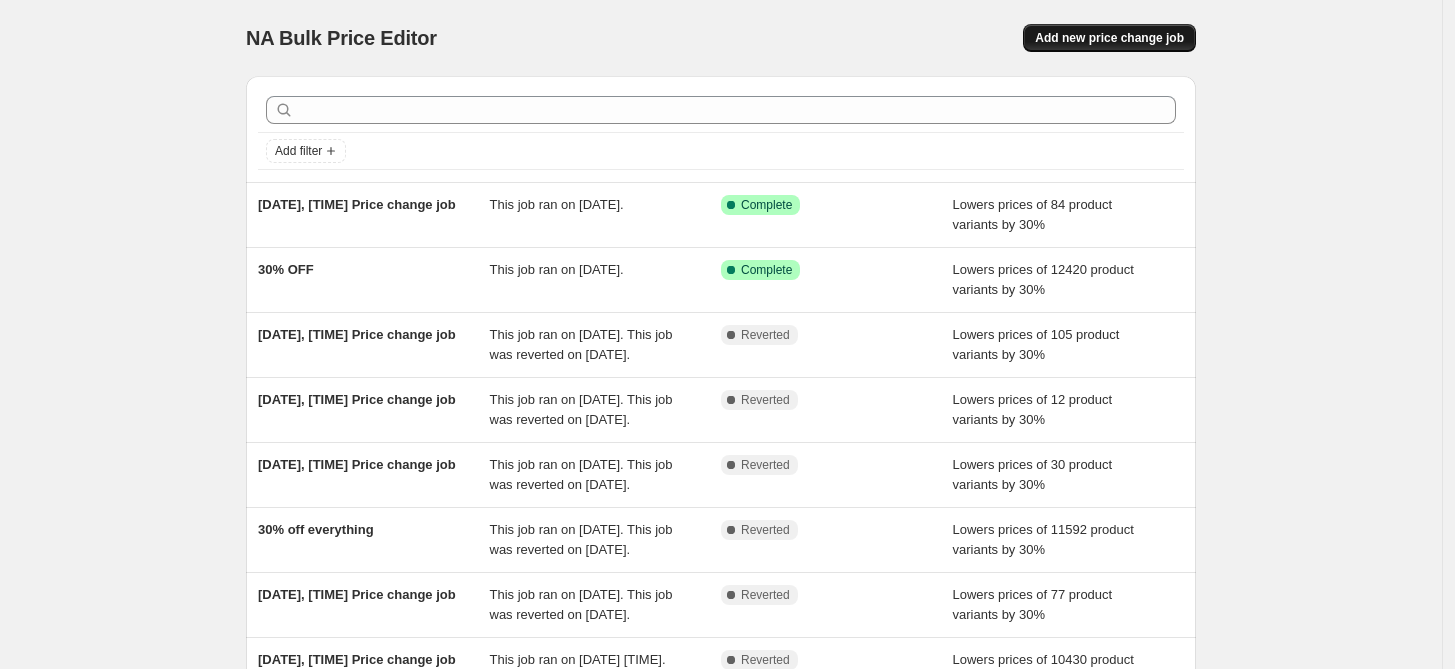 click on "Add new price change job" at bounding box center (1109, 38) 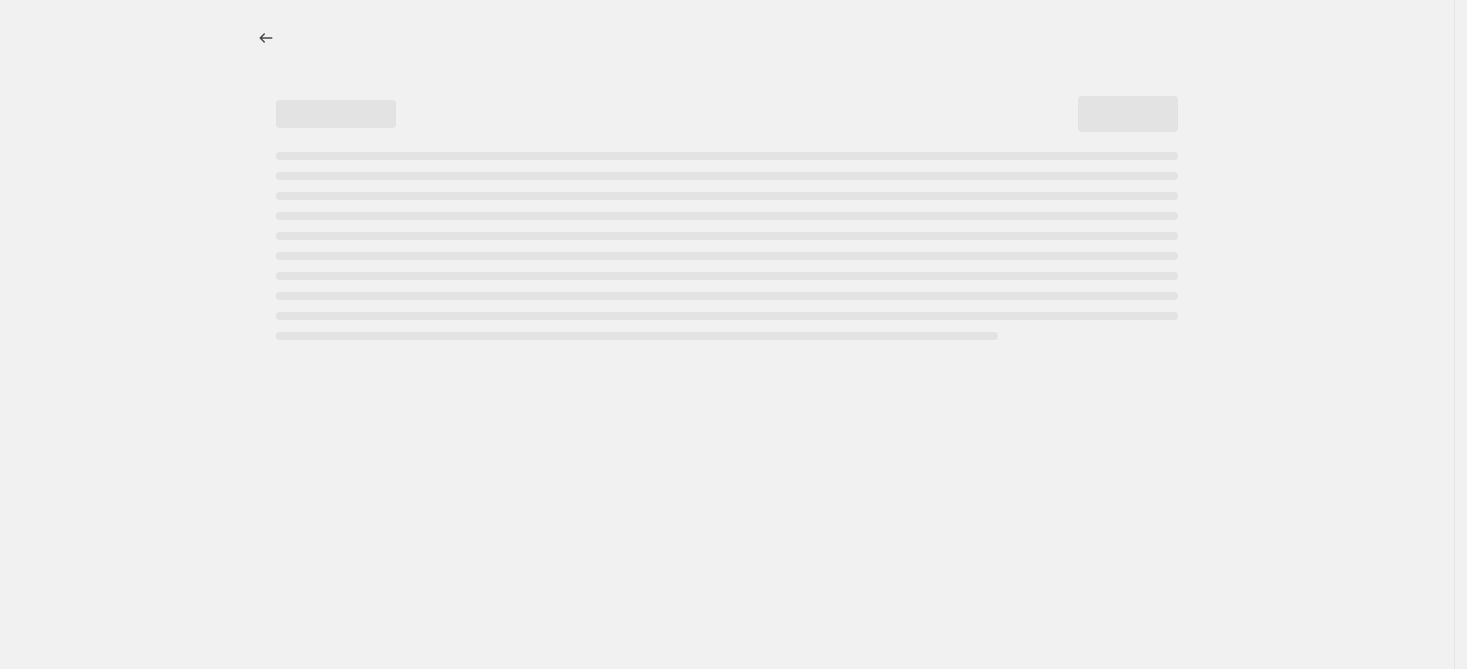select on "percentage" 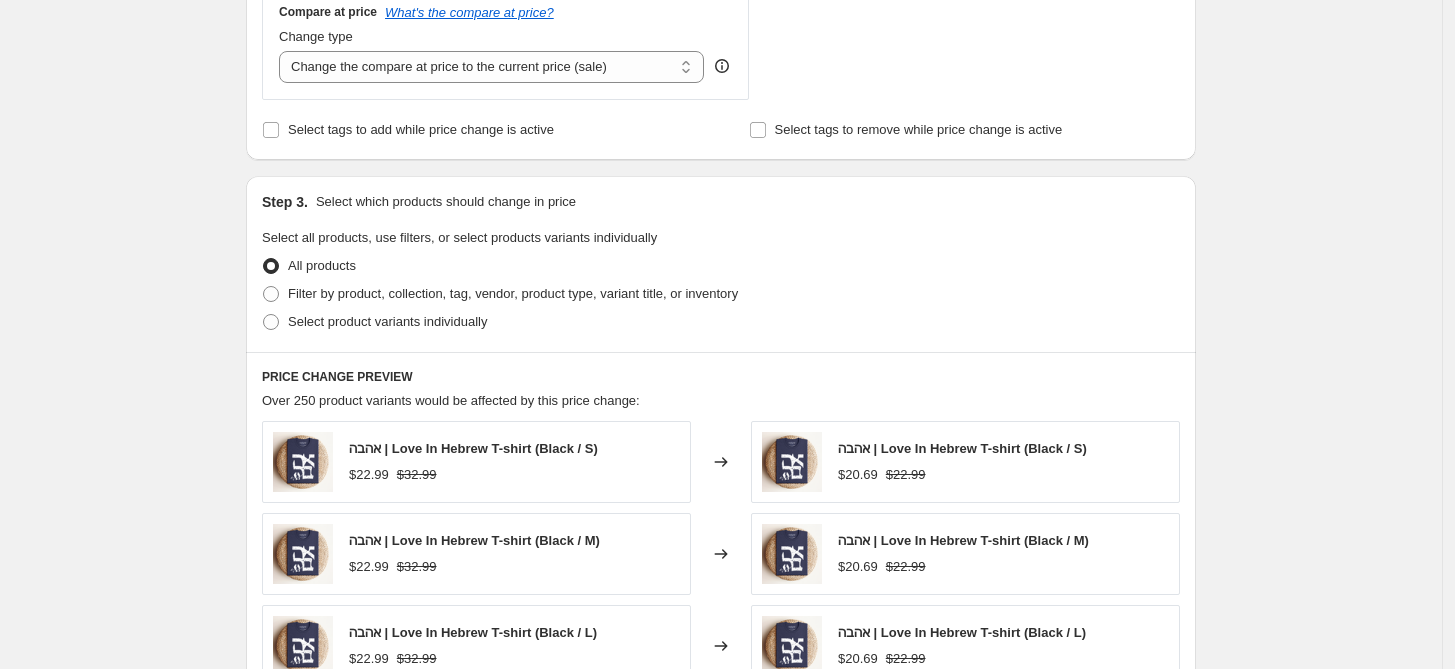 scroll, scrollTop: 777, scrollLeft: 0, axis: vertical 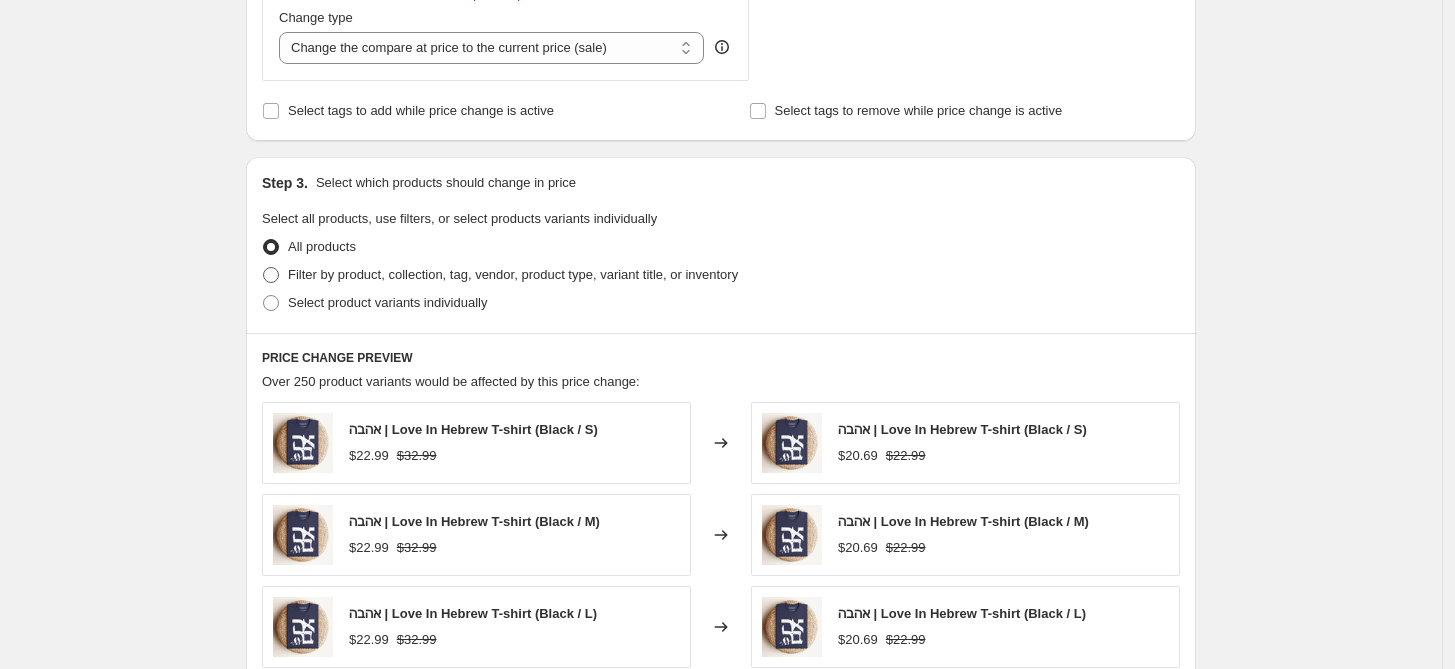 click on "Filter by product, collection, tag, vendor, product type, variant title, or inventory" at bounding box center (513, 274) 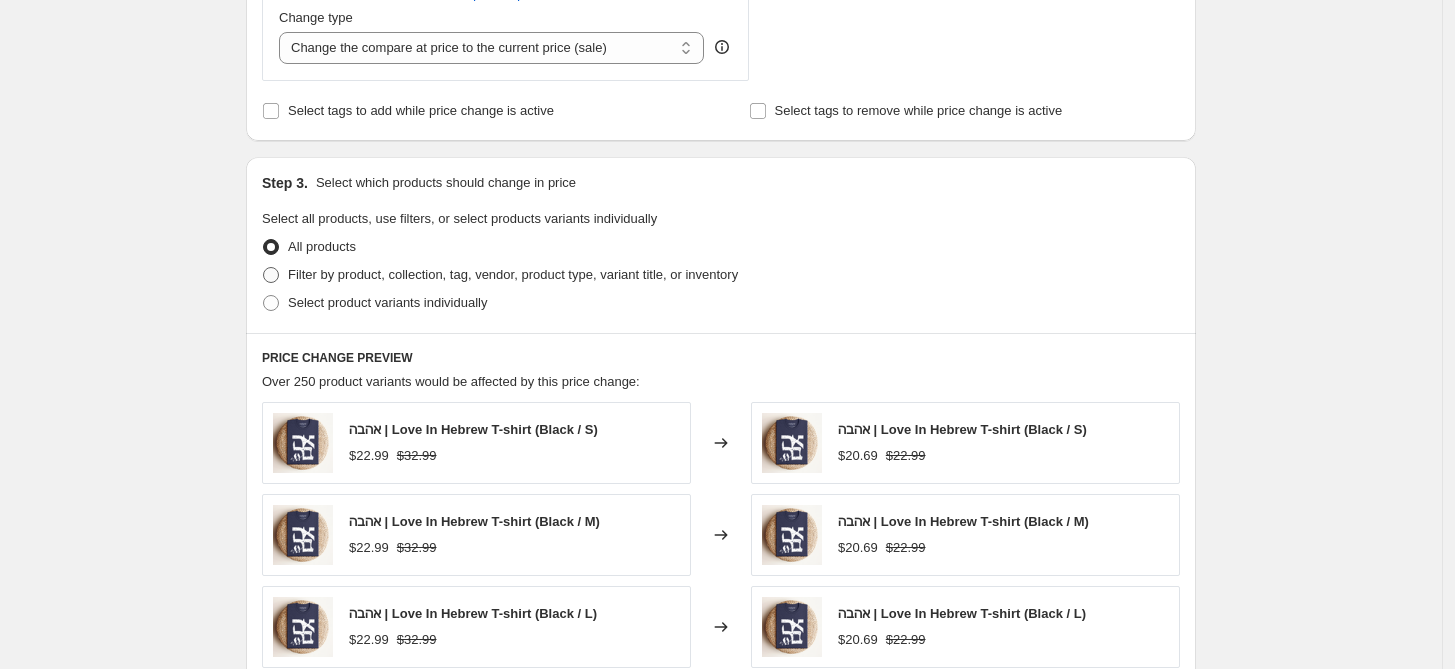 radio on "true" 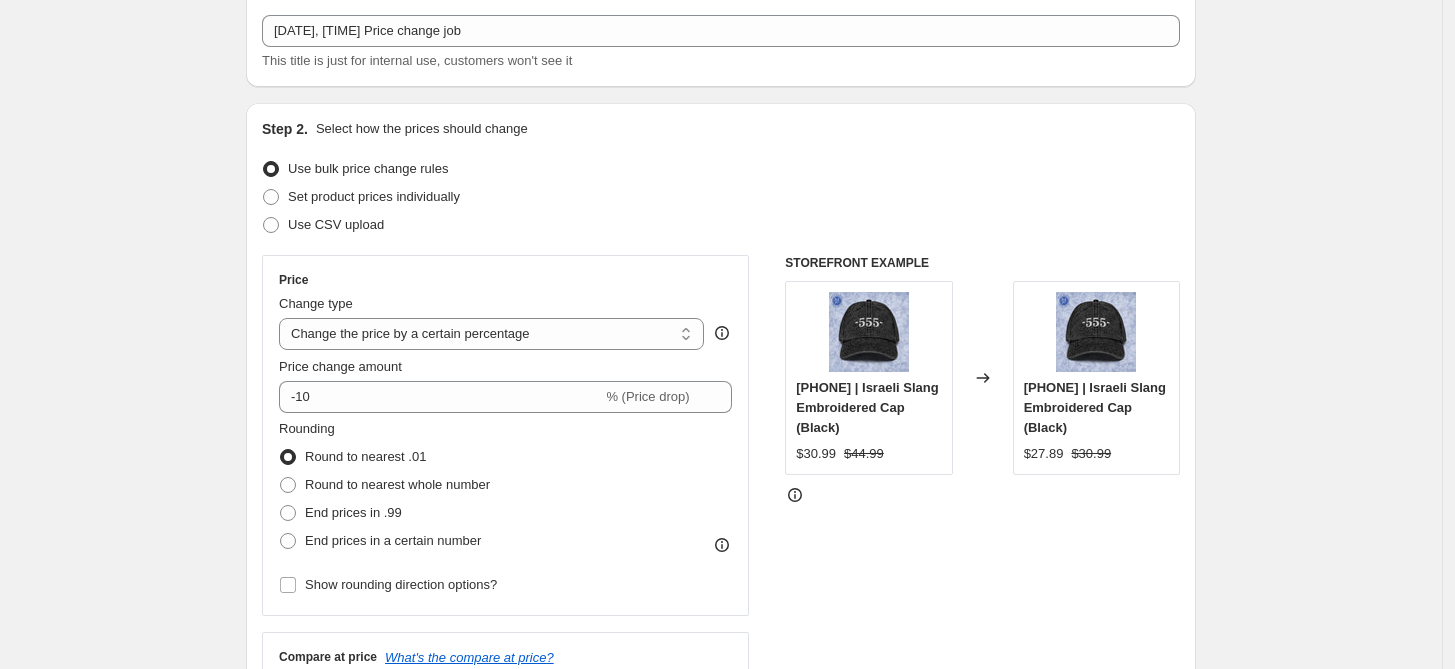 scroll, scrollTop: 111, scrollLeft: 0, axis: vertical 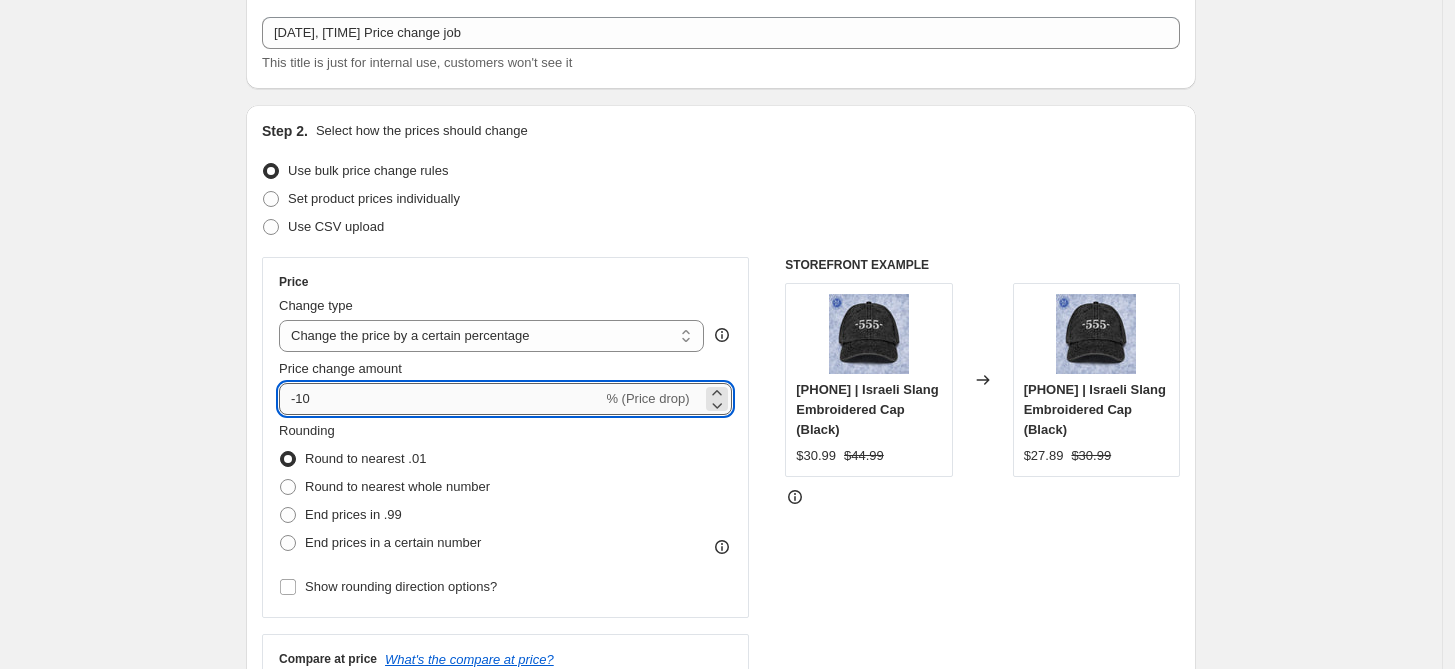 drag, startPoint x: 321, startPoint y: 403, endPoint x: 304, endPoint y: 403, distance: 17 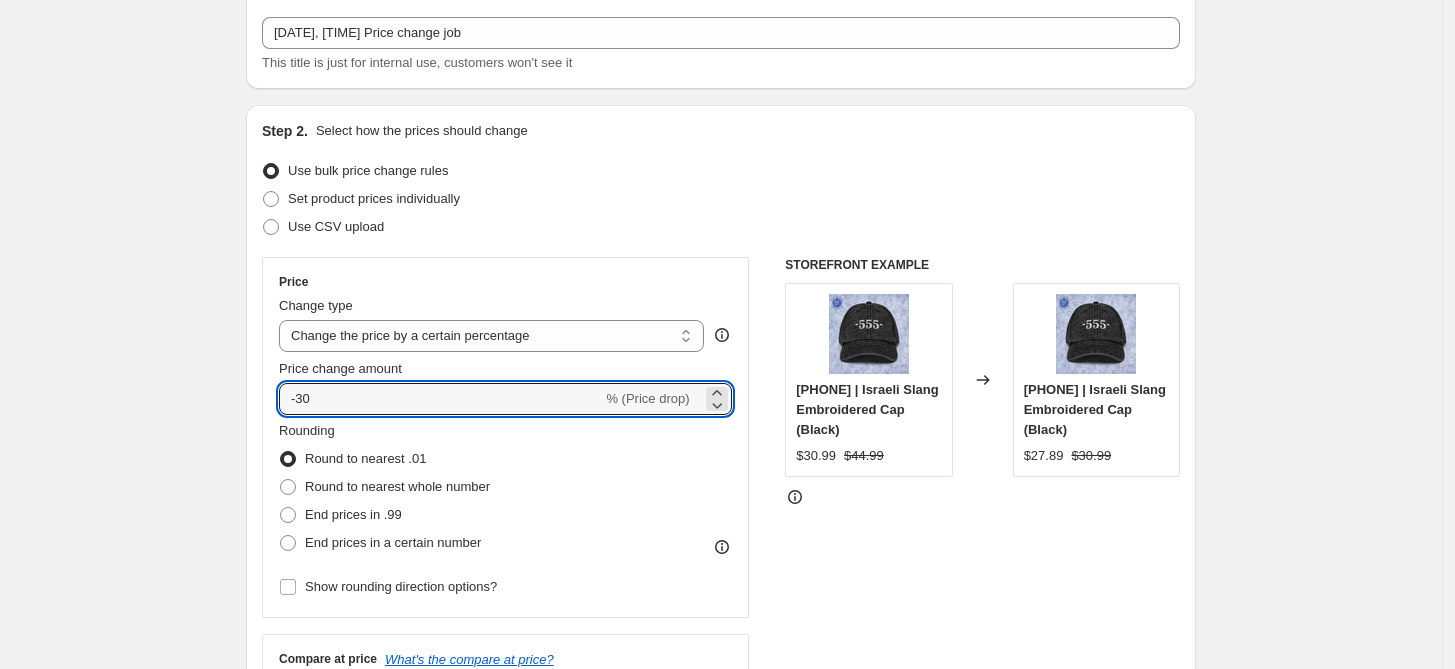 click on "Create new price change job. This page is ready Create new price change job Draft Step 1. Optionally give your price change job a title (eg "March 30% off sale on boots") [DATE], [TIME] Price change job This title is just for internal use, customers won't see it Step 2. Select how the prices should change Use bulk price change rules Set product prices individually Use CSV upload Price Change type Change the price to a certain amount Change the price by a certain amount Change the price by a certain percentage Change the price to the current compare at price (price before sale) Change the price by a certain amount relative to the compare at price Change the price by a certain percentage relative to the compare at price Don't change the price Change the price by a certain percentage relative to the cost per item Change price to certain cost margin Change the price by a certain percentage Price change amount -30 % (Price drop) Rounding Round to nearest .01 Round to nearest whole number Change type" at bounding box center (721, 958) 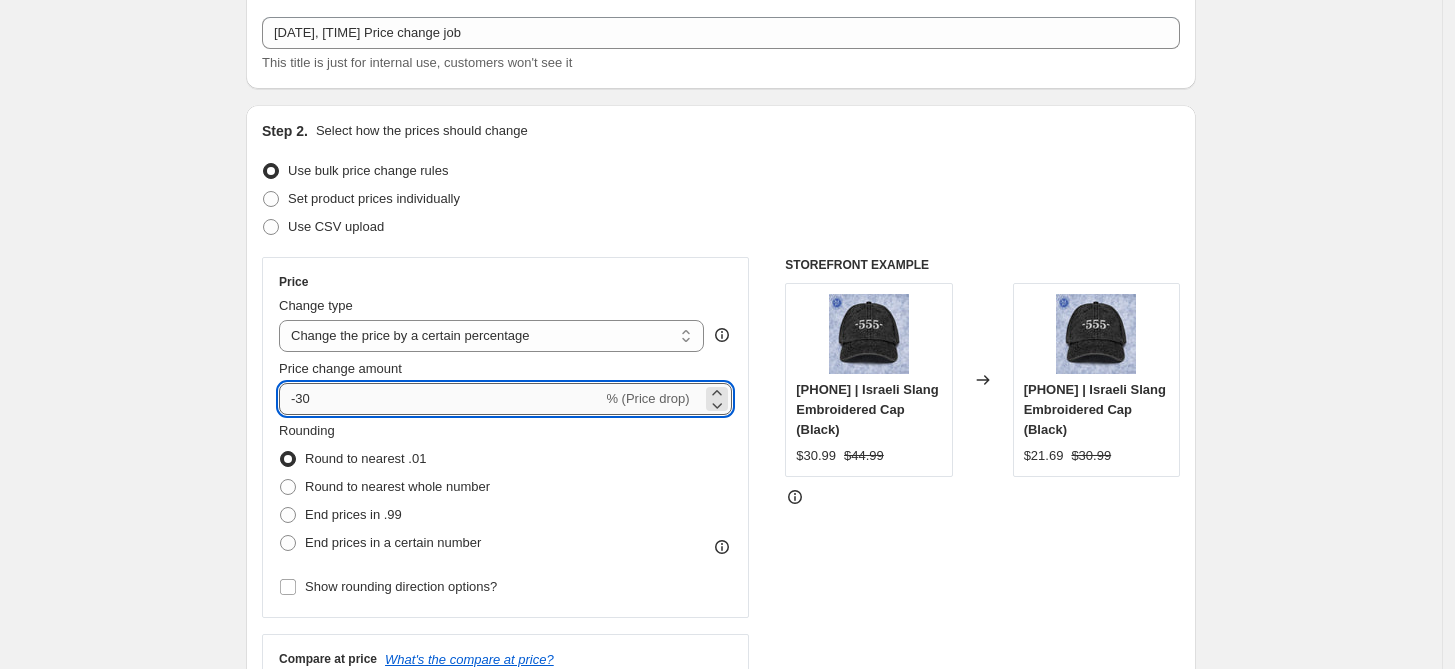 click on "-30" at bounding box center [440, 399] 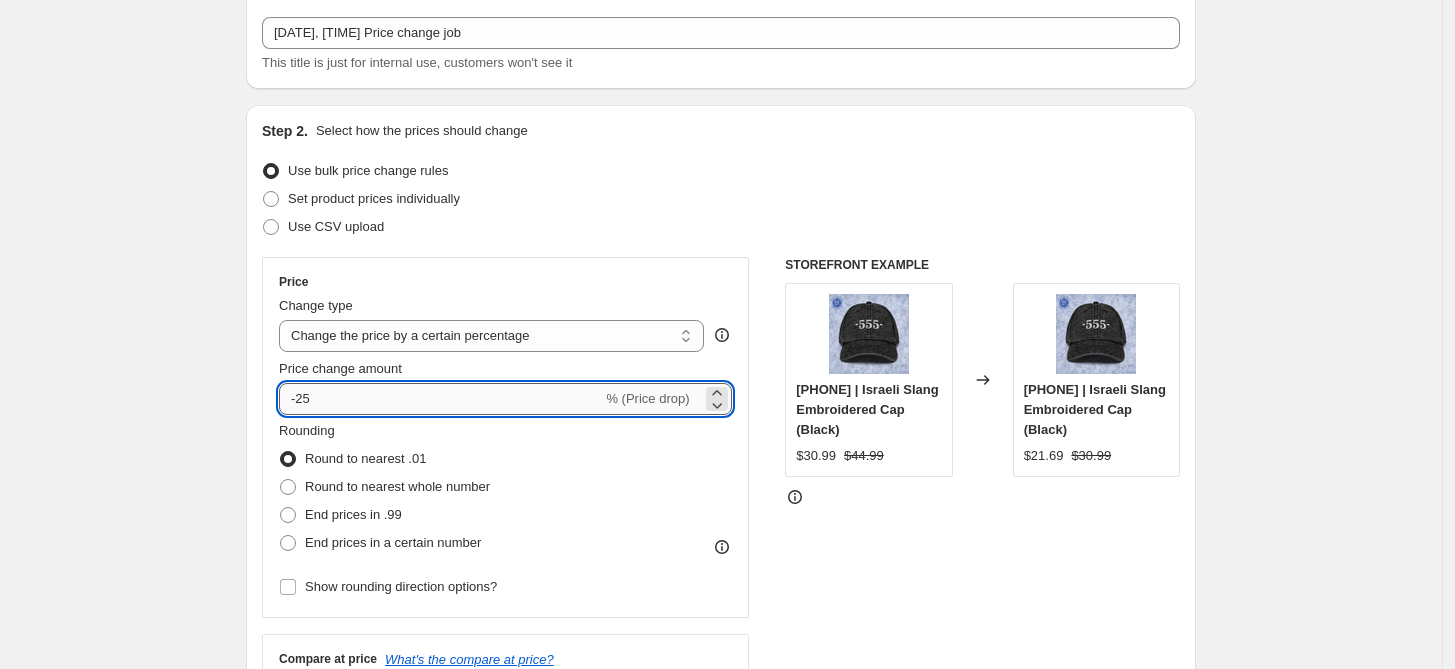 drag, startPoint x: 321, startPoint y: 397, endPoint x: 304, endPoint y: 403, distance: 18.027756 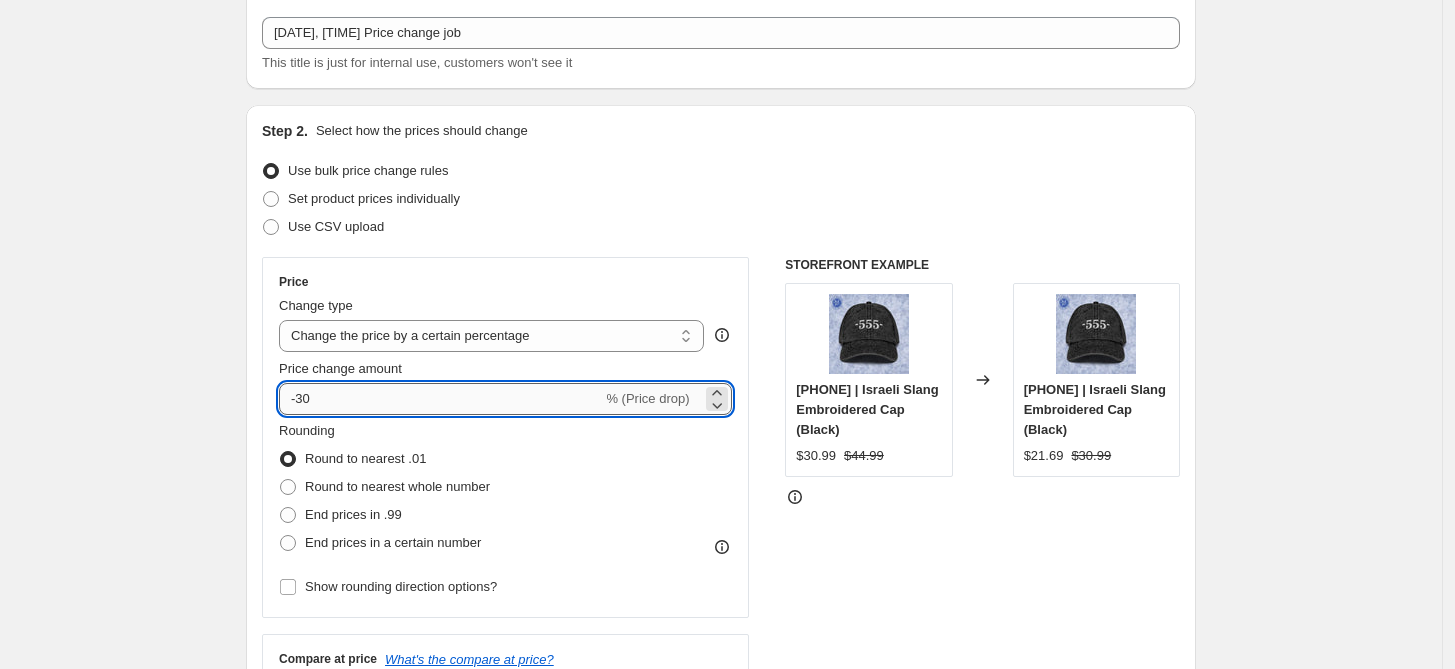 click on "-30" at bounding box center (440, 399) 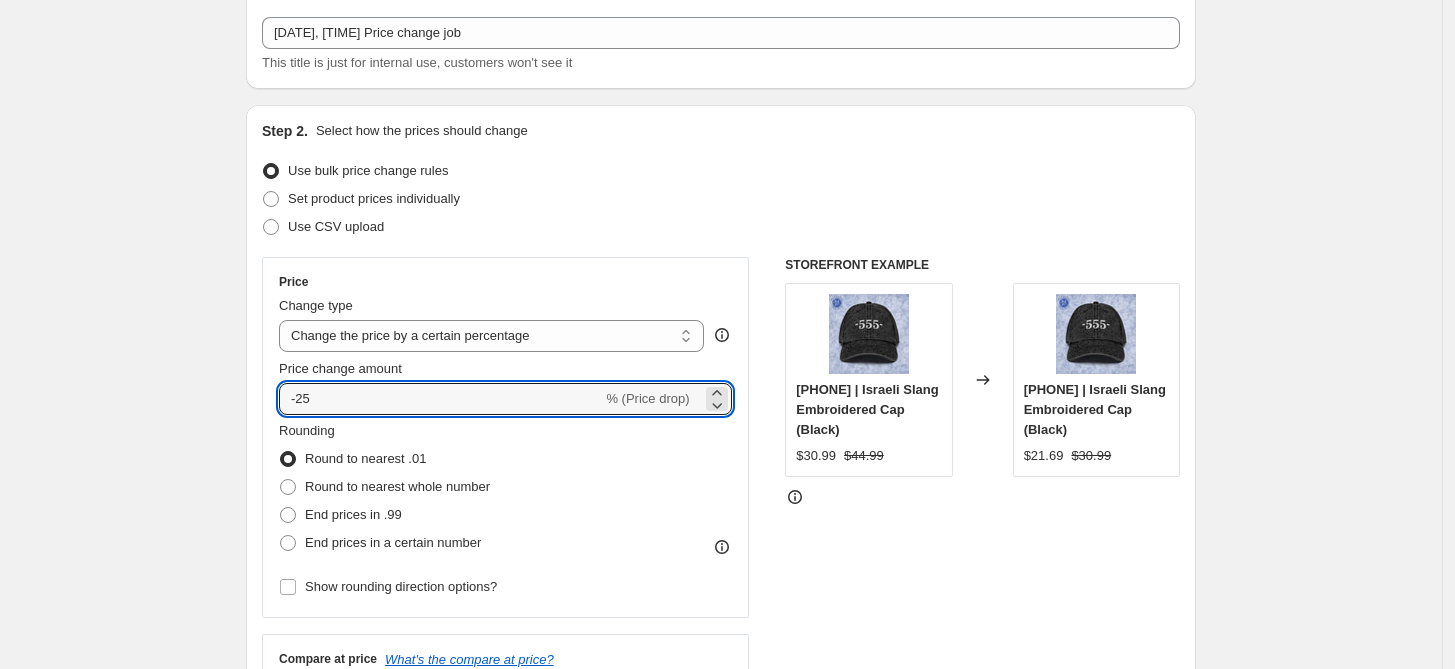 type on "-25" 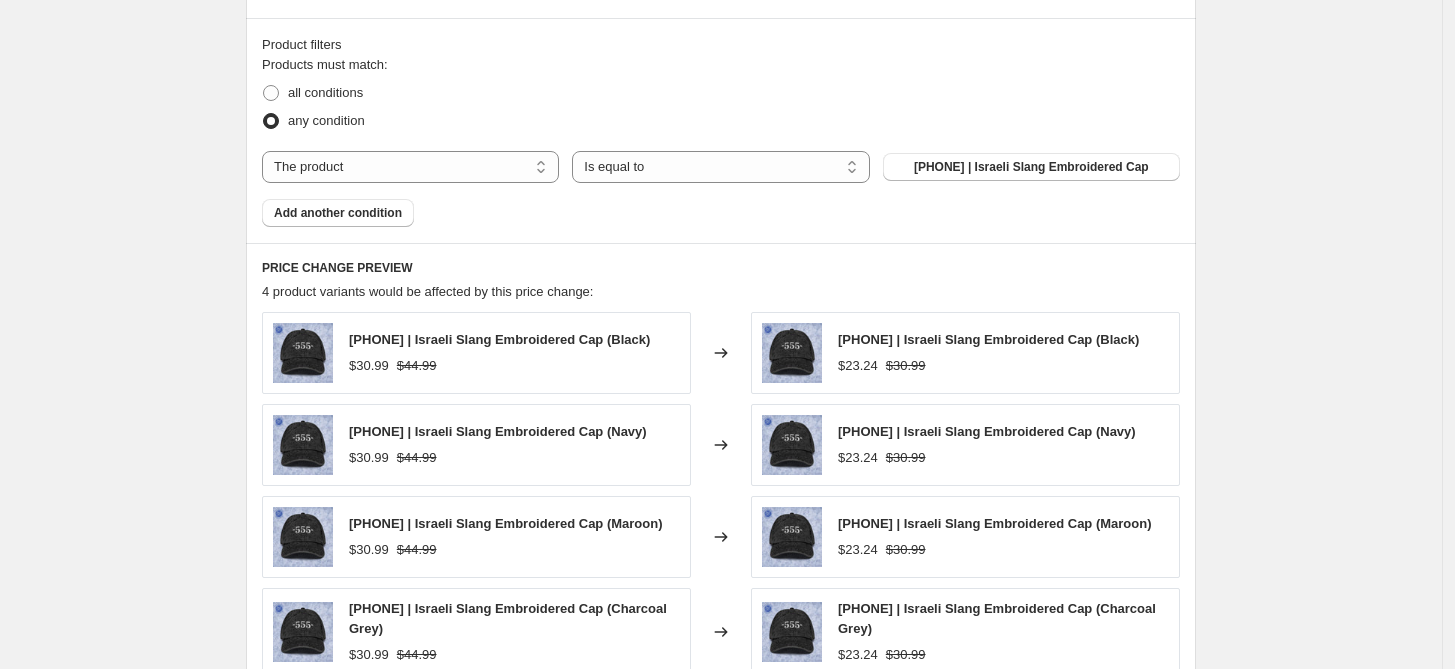 scroll, scrollTop: 1111, scrollLeft: 0, axis: vertical 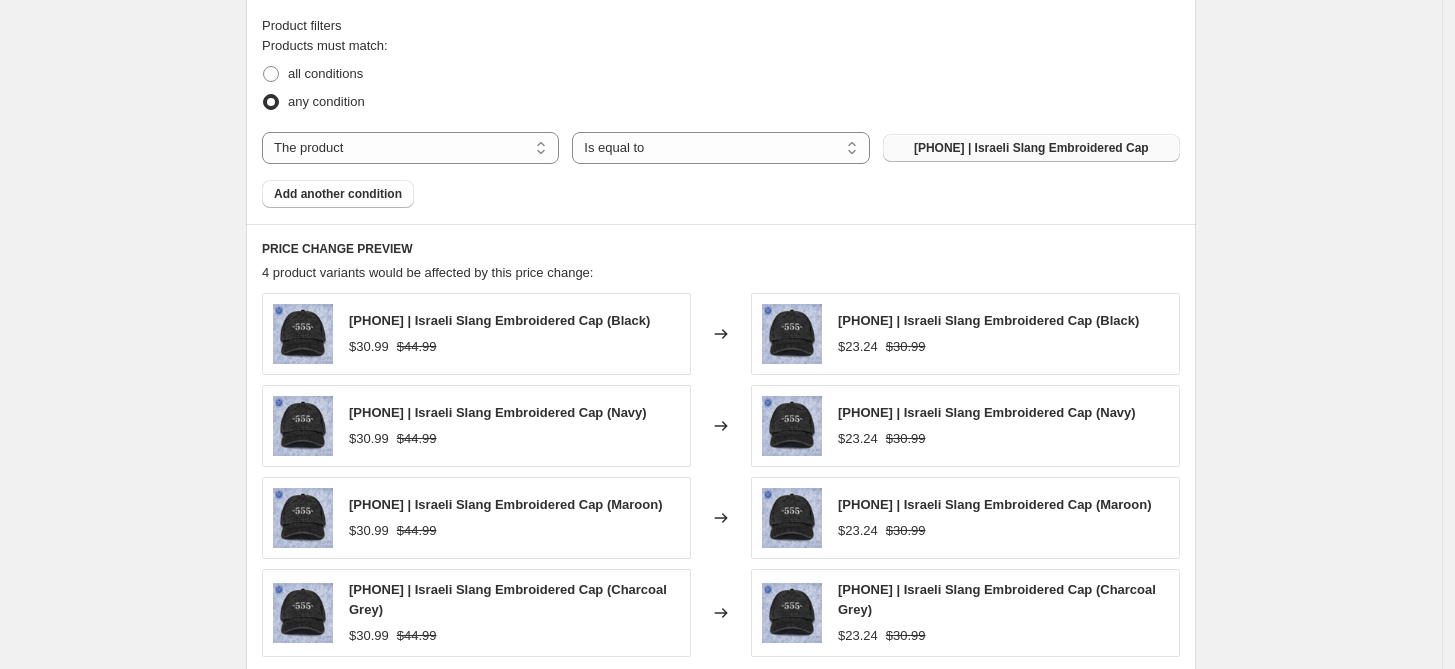 click on "[PHONE] | Israeli Slang Embroidered Cap" at bounding box center (1031, 148) 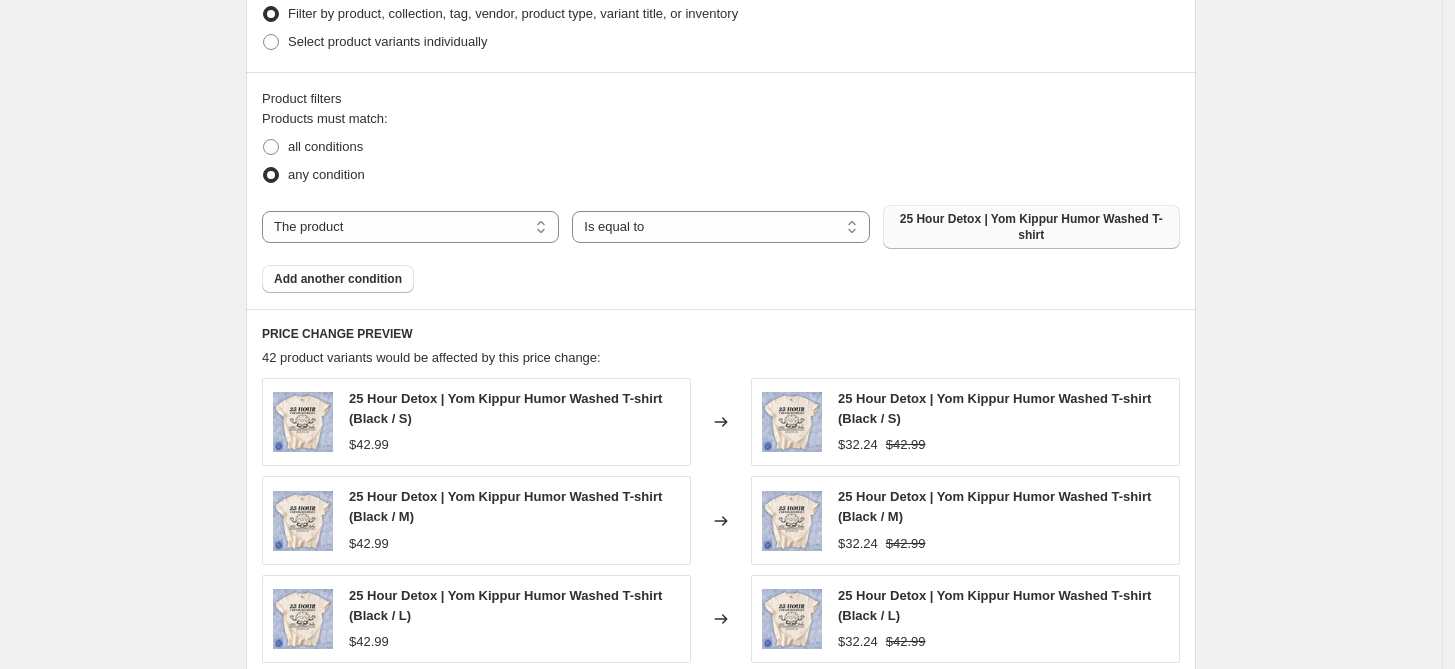 scroll, scrollTop: 1000, scrollLeft: 0, axis: vertical 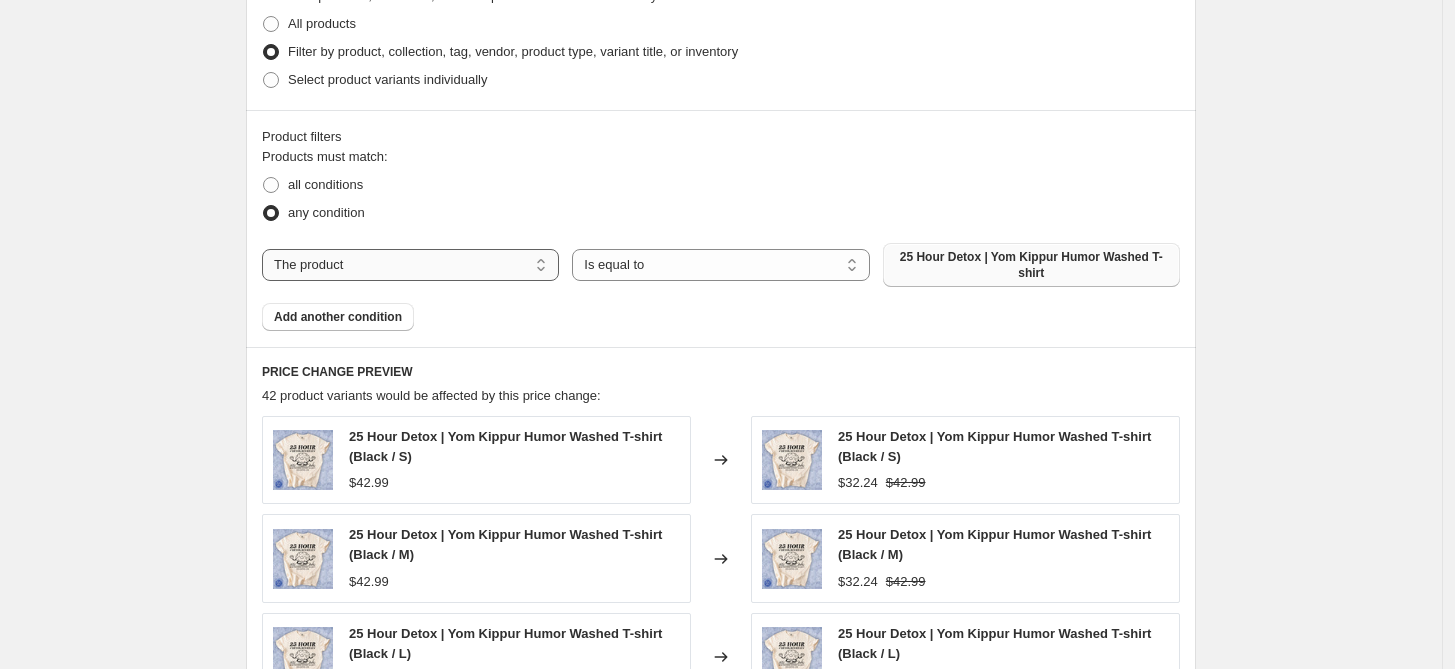 click on "The product The product's collection The product's vendor The product's type The product's status The variant's title Inventory quantity" at bounding box center [410, 265] 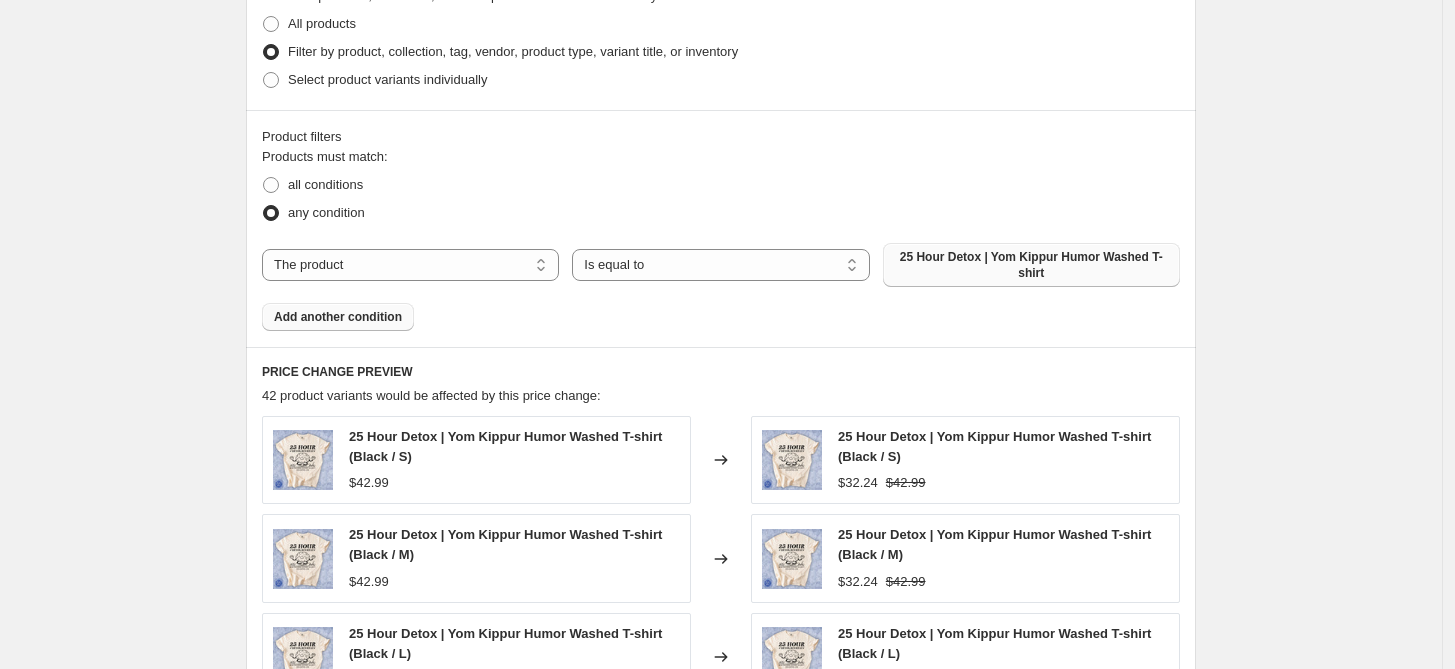 click on "Add another condition" at bounding box center [338, 317] 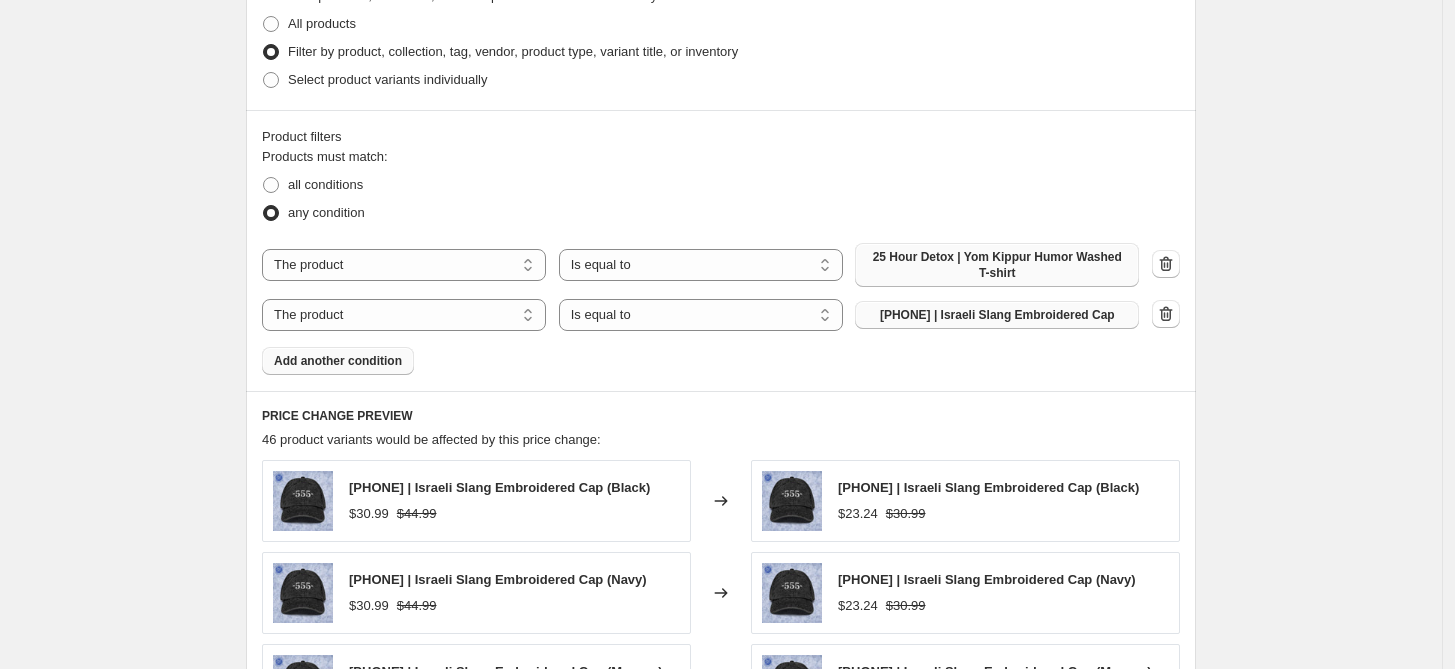 click on "[PHONE] | Israeli Slang Embroidered Cap" at bounding box center (997, 315) 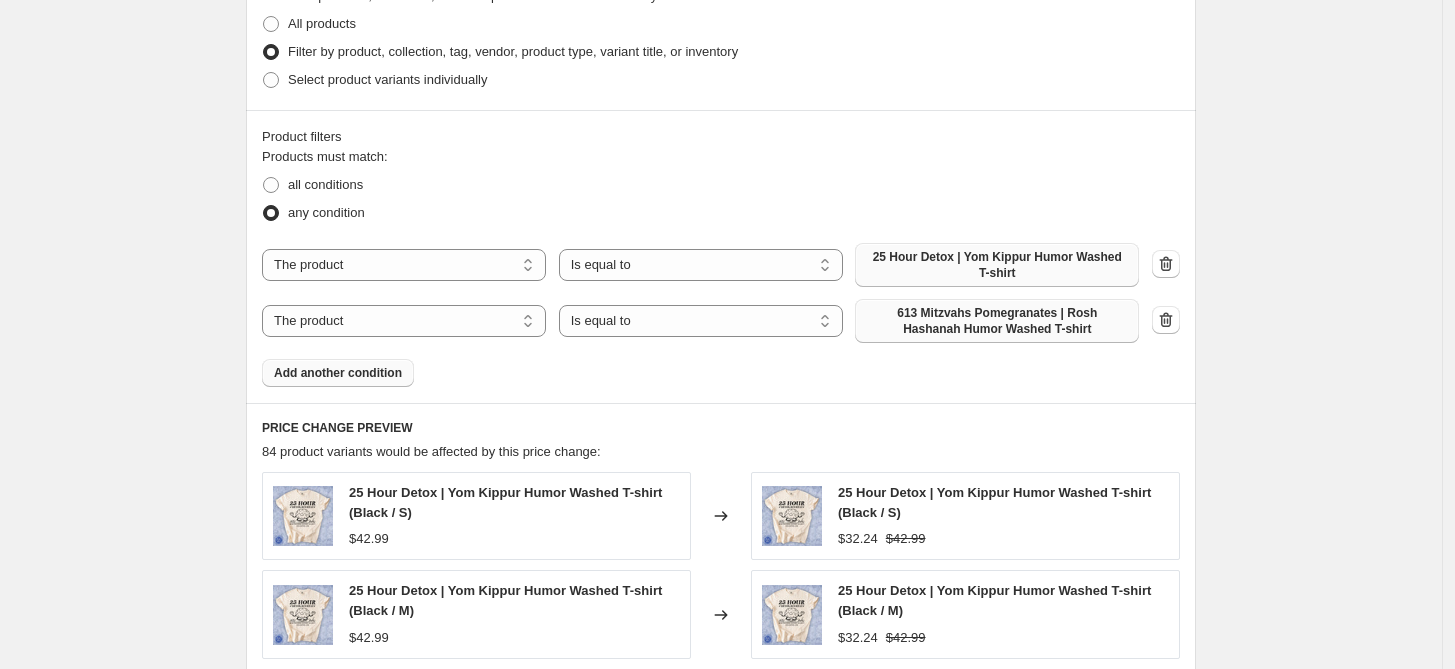 click on "Add another condition" at bounding box center [338, 373] 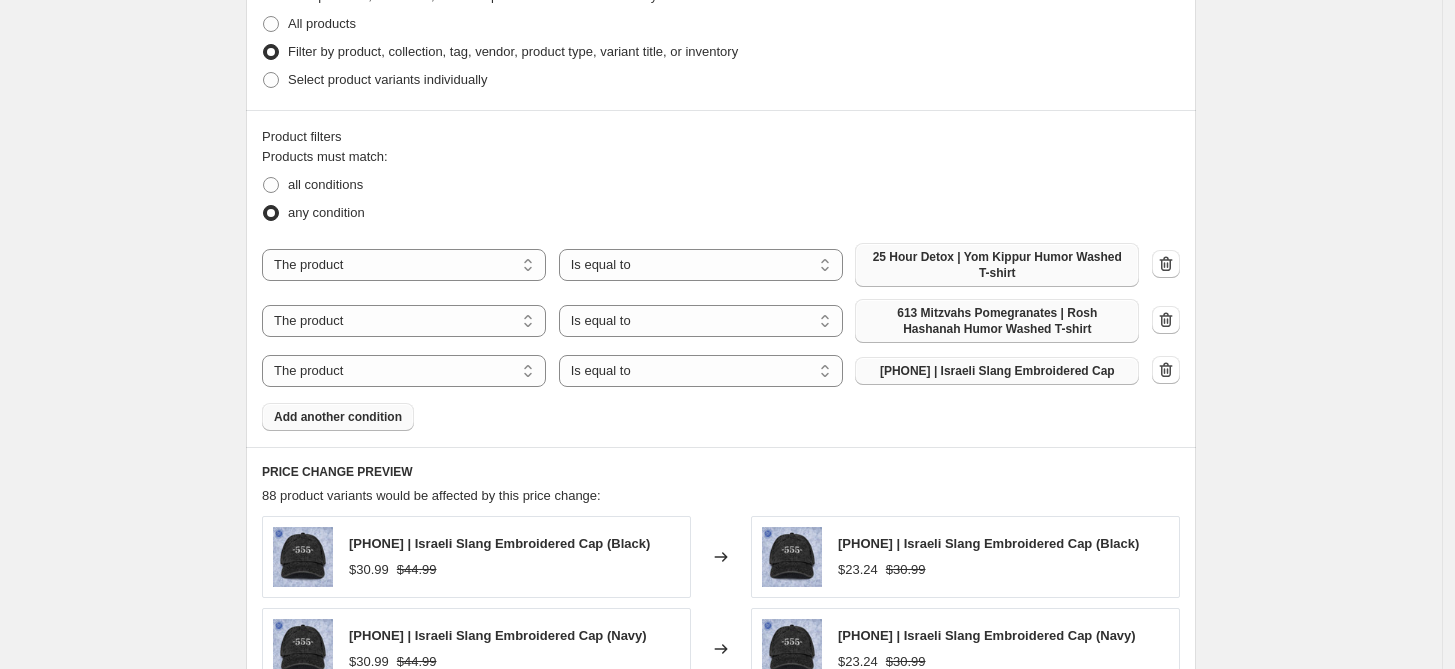click on "[PHONE] | Israeli Slang Embroidered Cap" at bounding box center [997, 371] 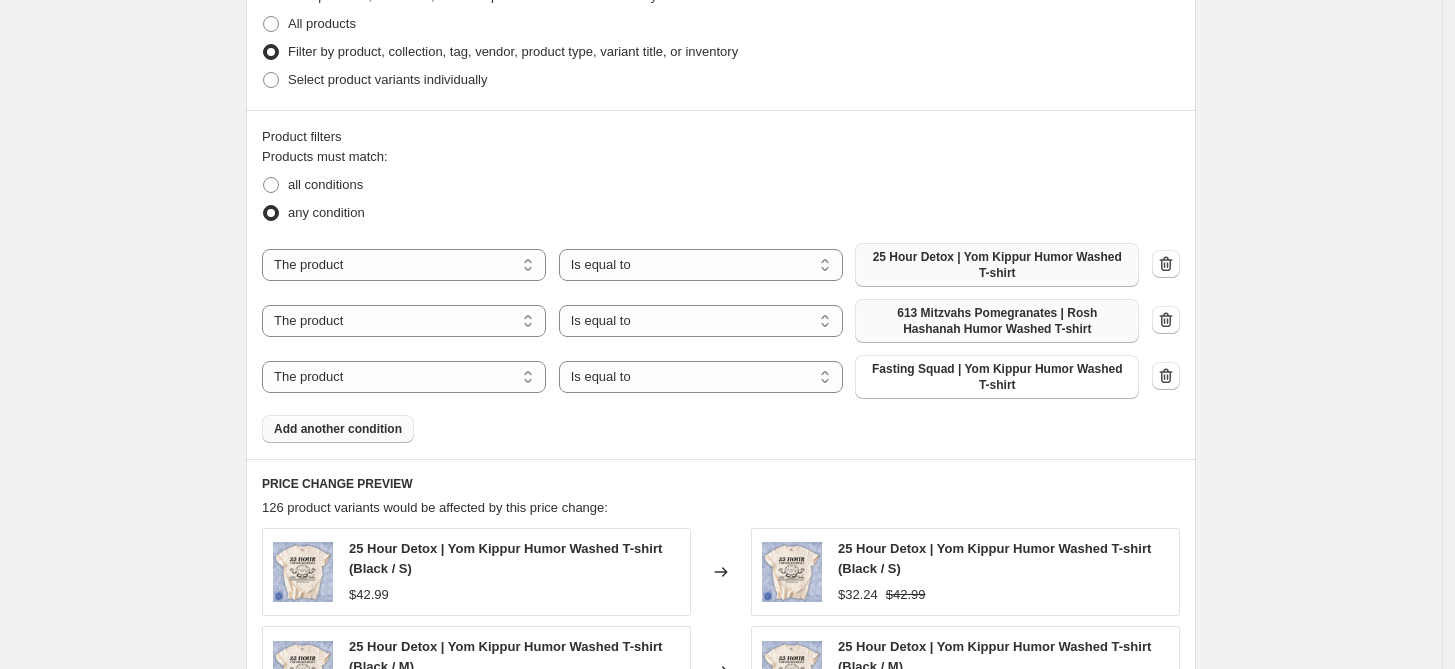 click on "Add another condition" at bounding box center (338, 429) 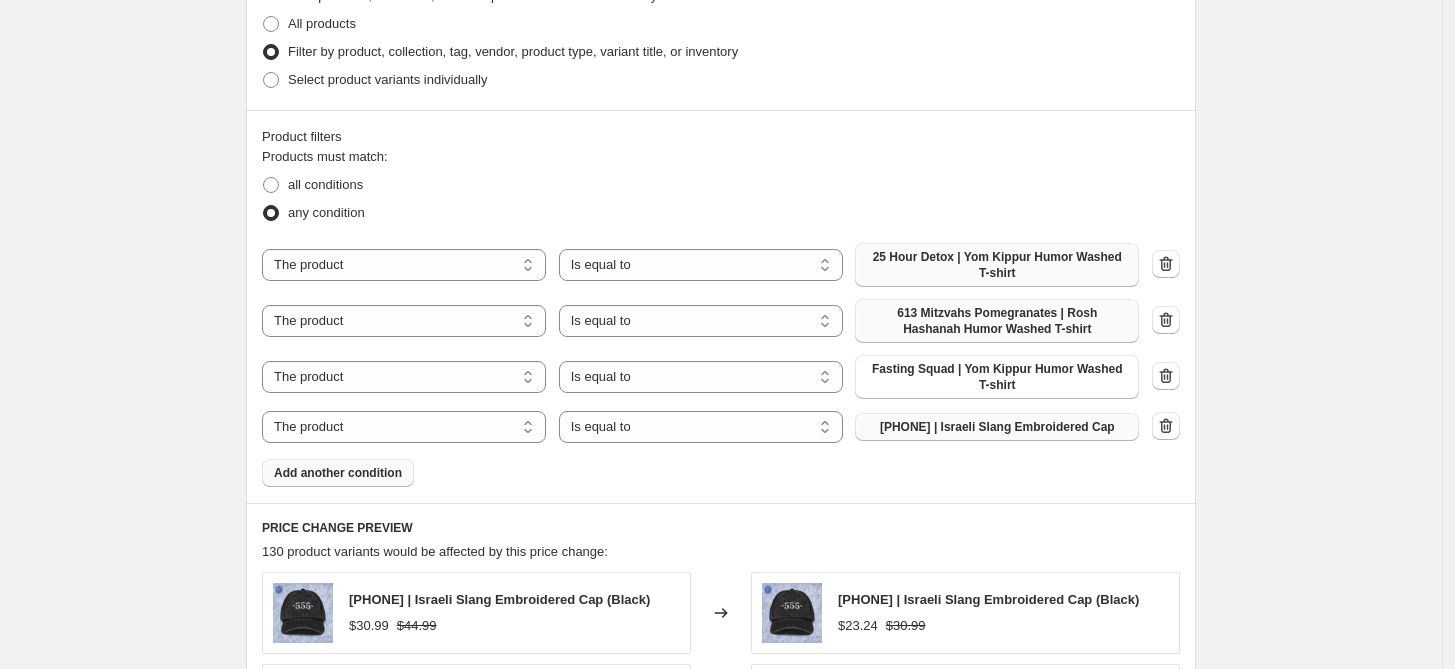 click on "[PHONE] | Israeli Slang Embroidered Cap" at bounding box center [997, 427] 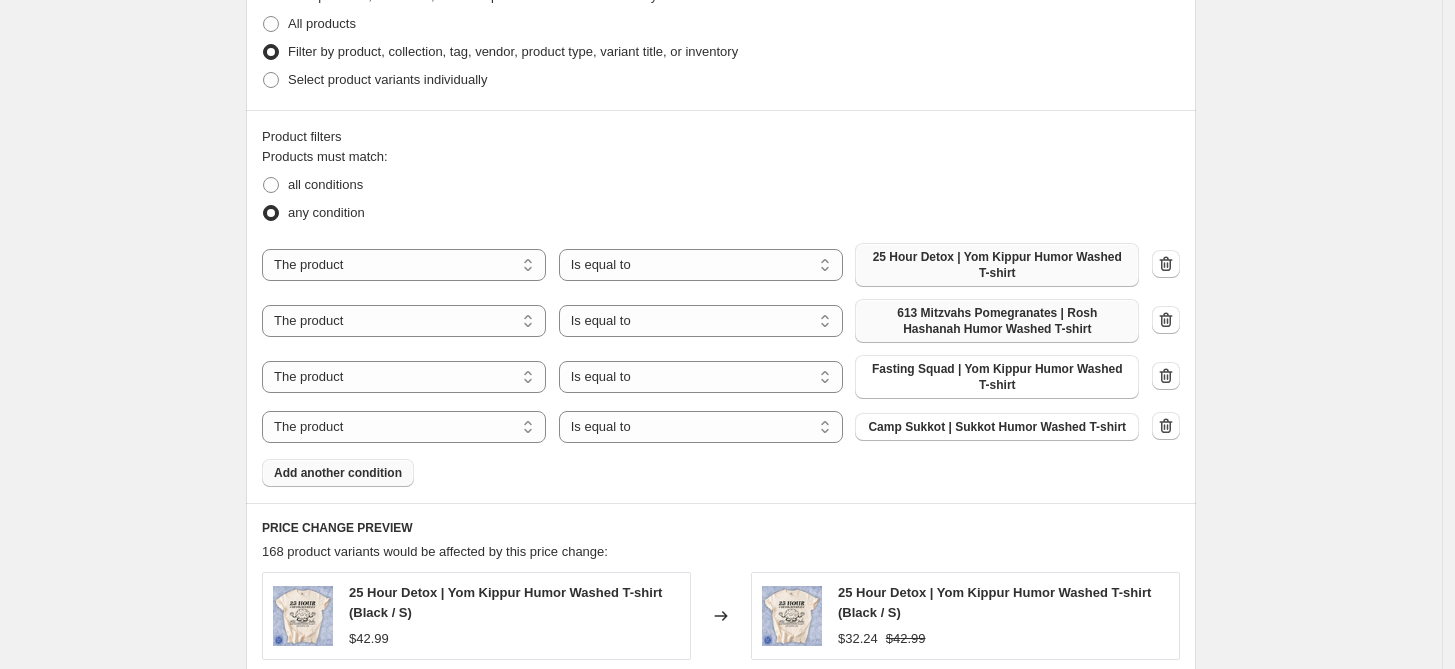 click on "Add another condition" at bounding box center (338, 473) 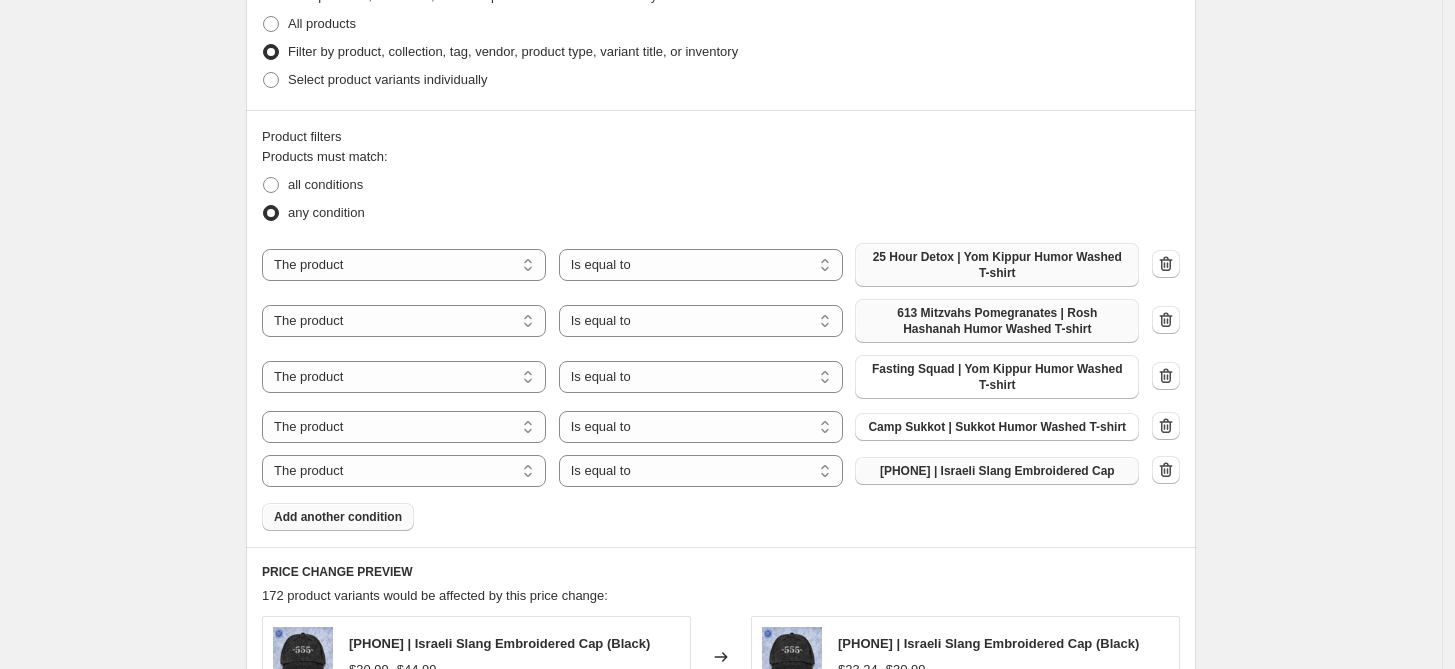 click on "[PHONE] | Israeli Slang Embroidered Cap" at bounding box center (997, 471) 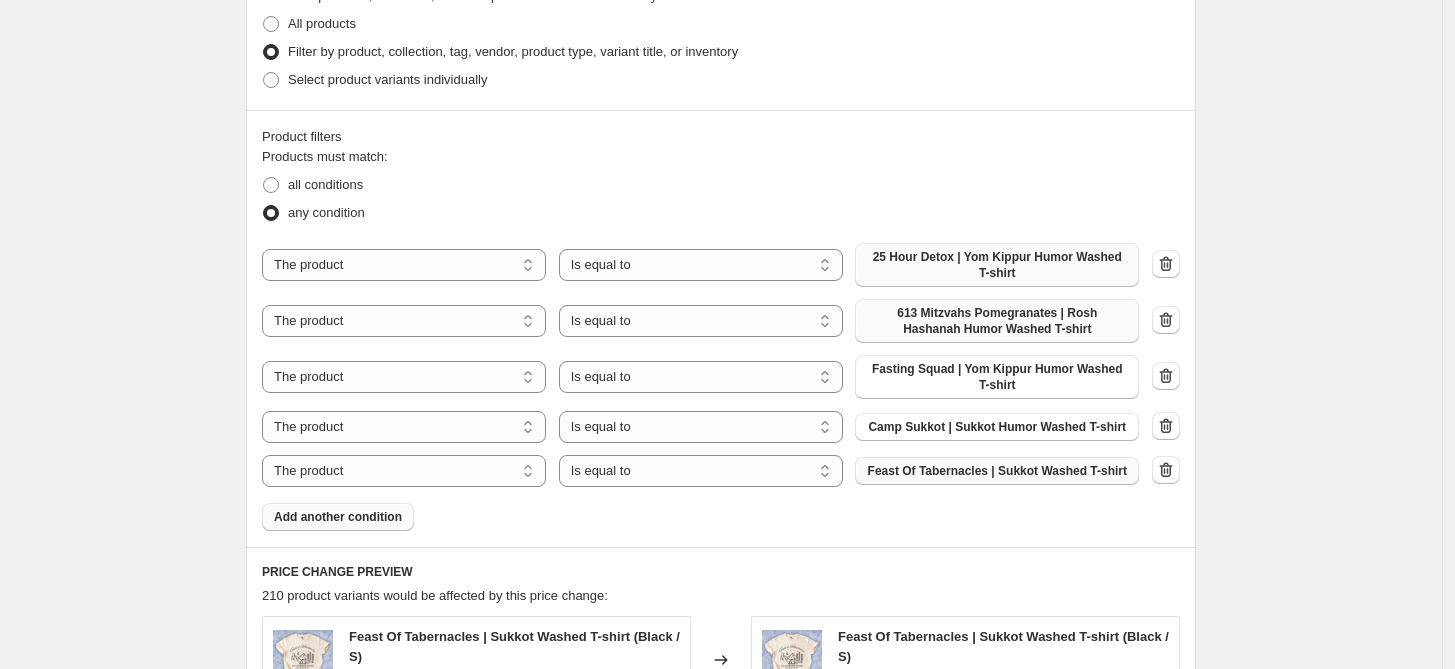 click on "Add another condition" at bounding box center [338, 517] 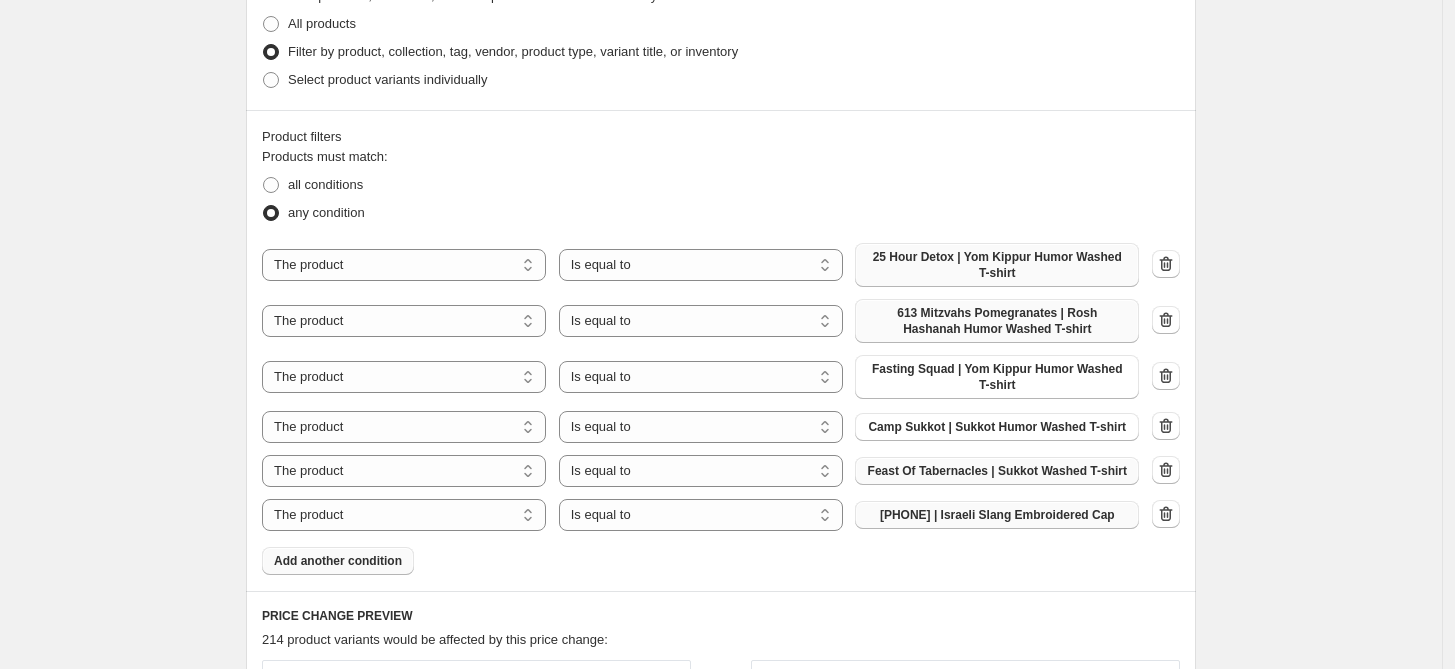 click on "[PHONE] | Israeli Slang Embroidered Cap" at bounding box center (997, 515) 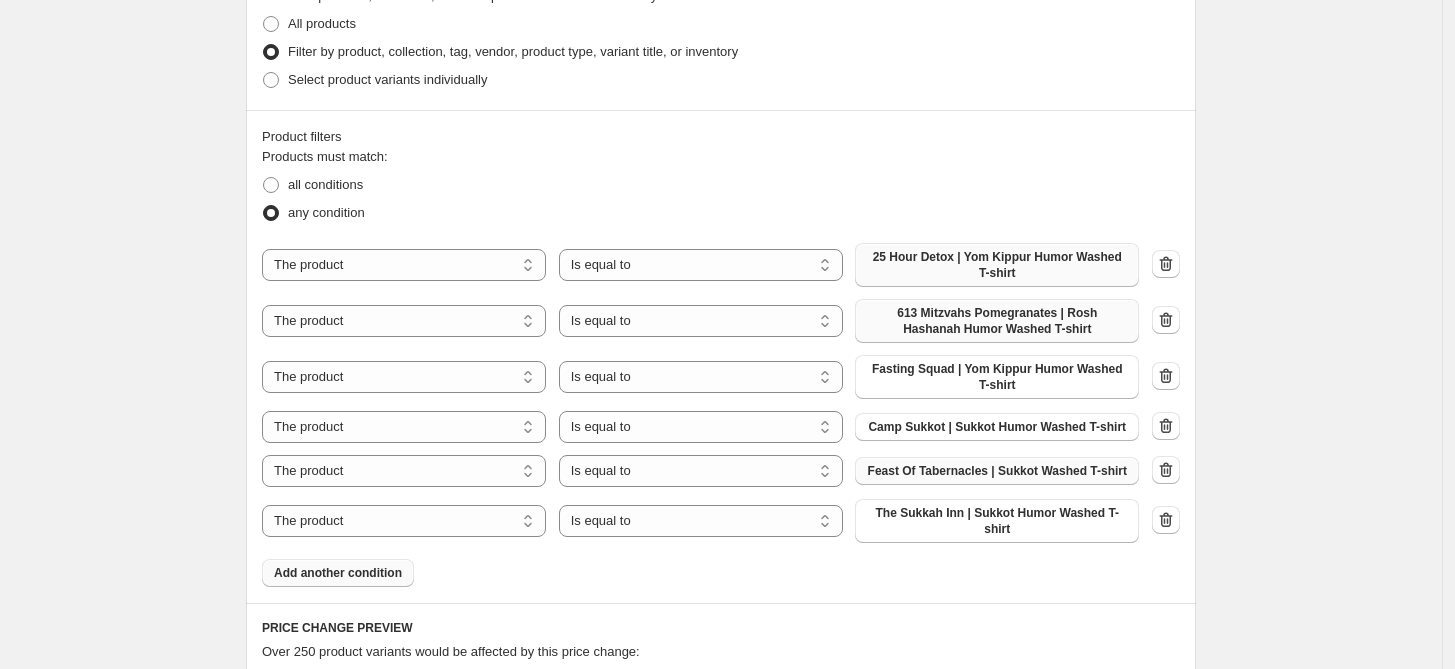 click on "Add another condition" at bounding box center (338, 573) 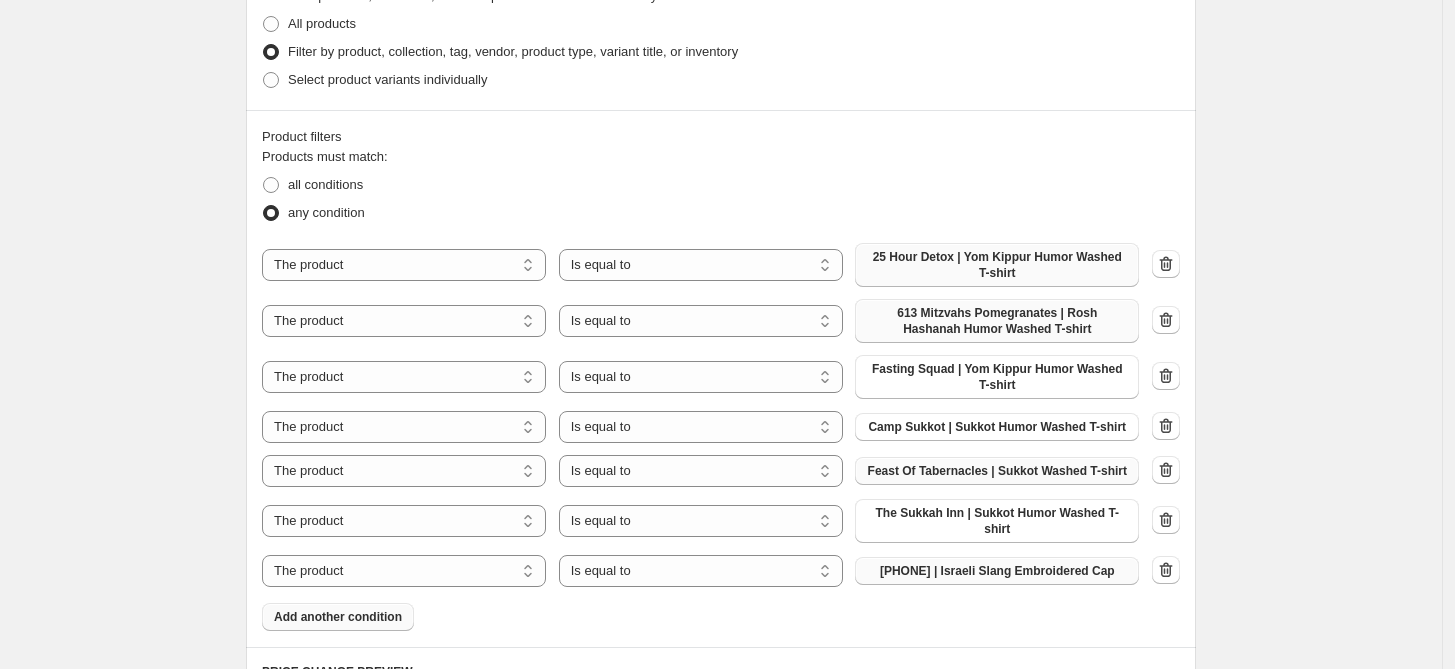 click on "[PHONE] | Israeli Slang Embroidered Cap" at bounding box center [997, 571] 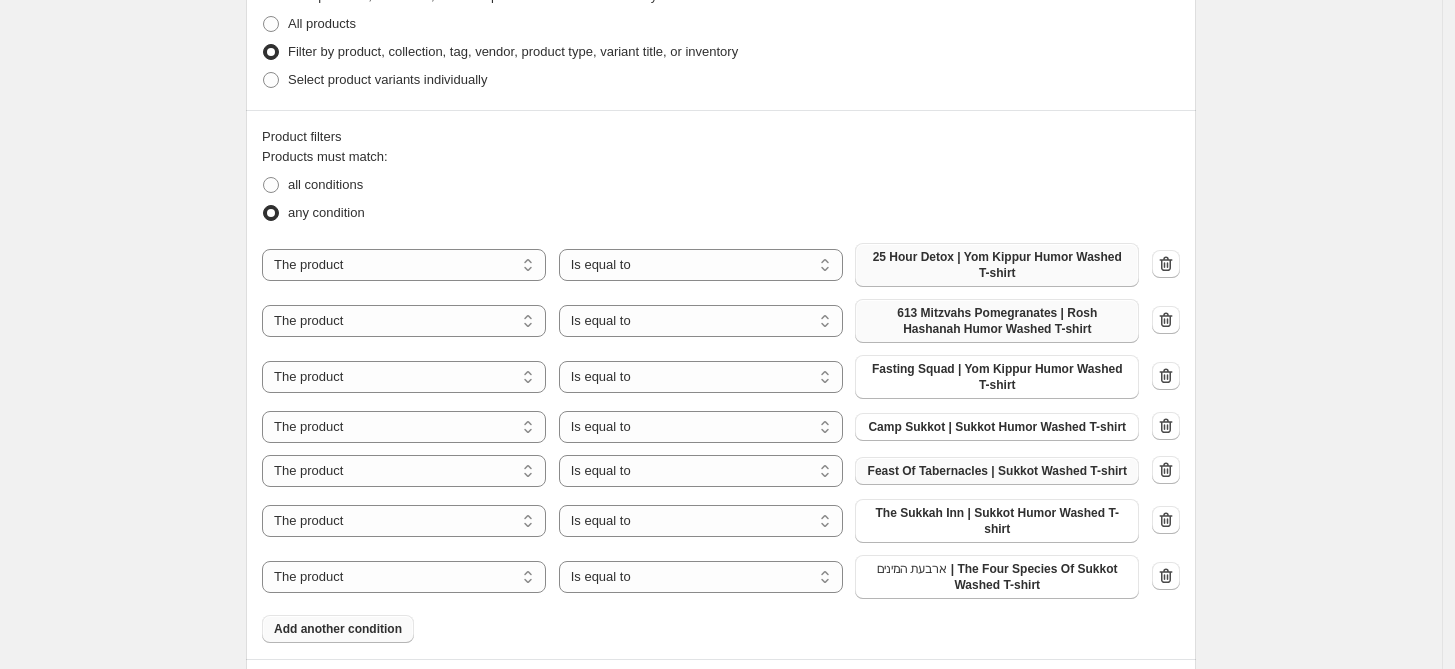 click on "Add another condition" at bounding box center (338, 629) 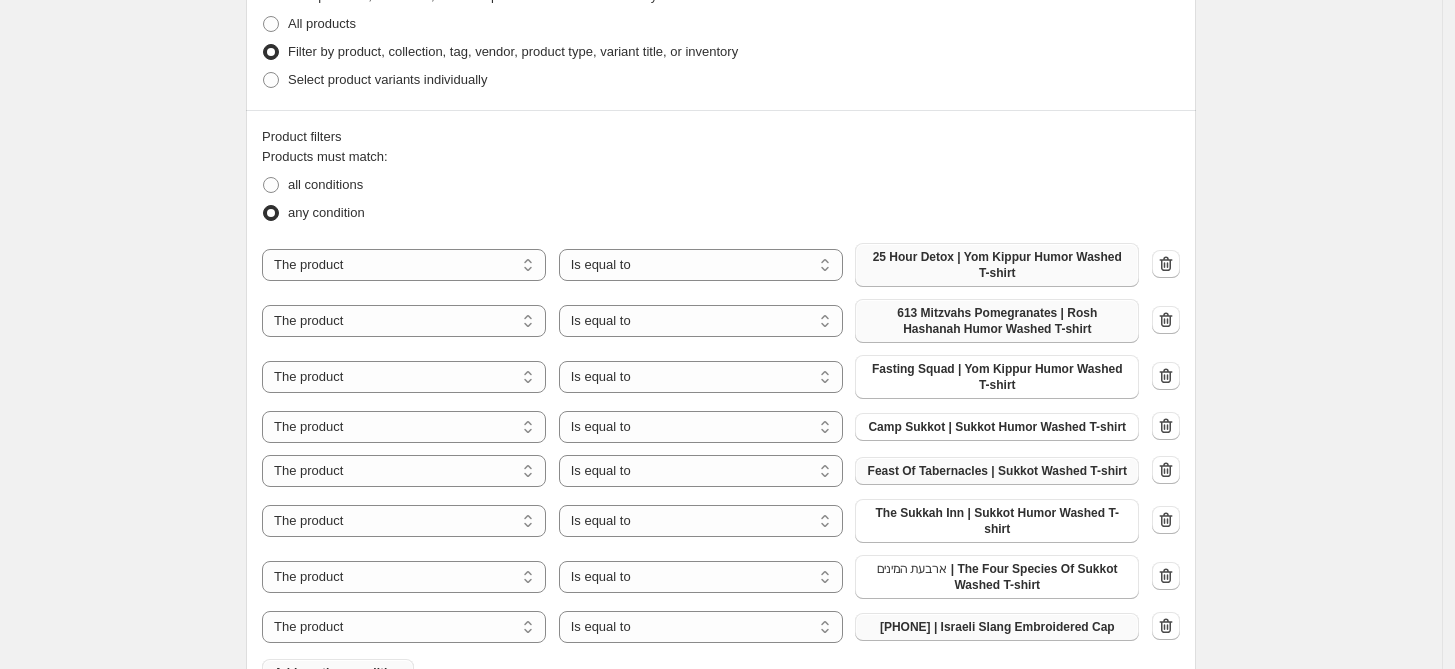 click on "[PHONE] | Israeli Slang Embroidered Cap" at bounding box center (997, 627) 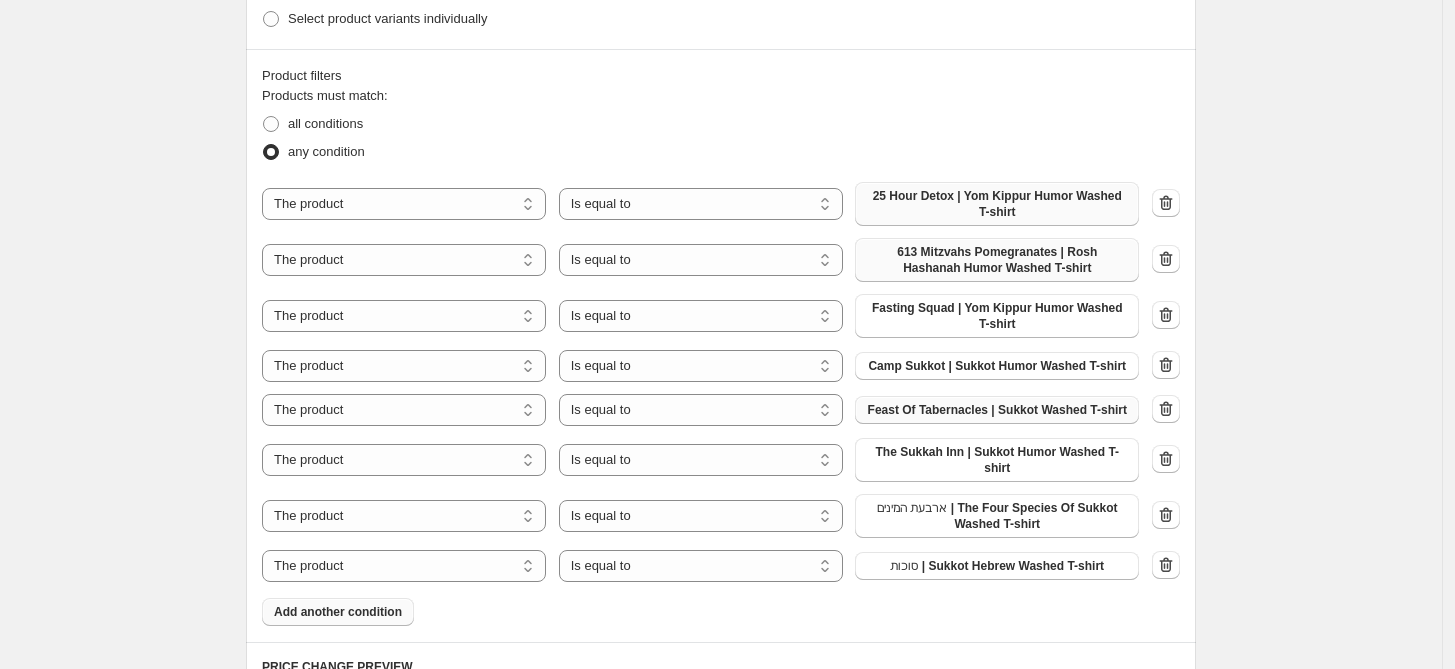 scroll, scrollTop: 1111, scrollLeft: 0, axis: vertical 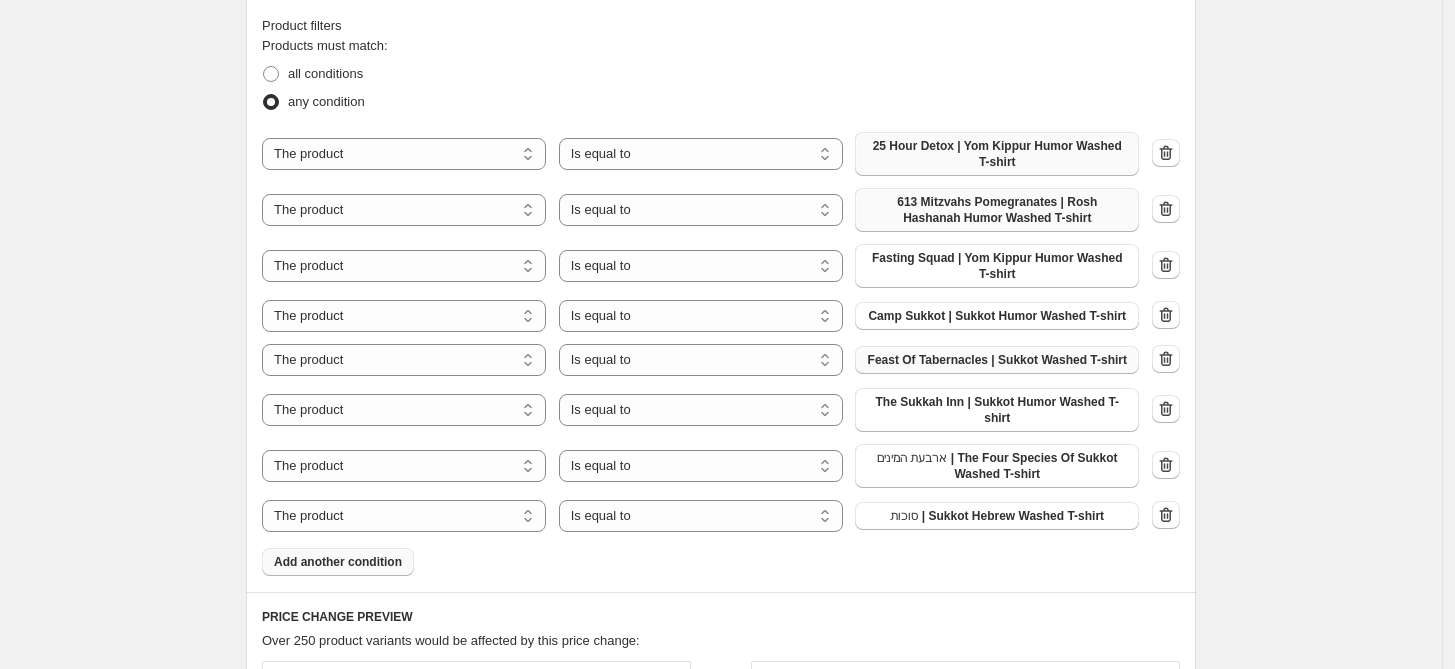 click on "Add another condition" at bounding box center (338, 562) 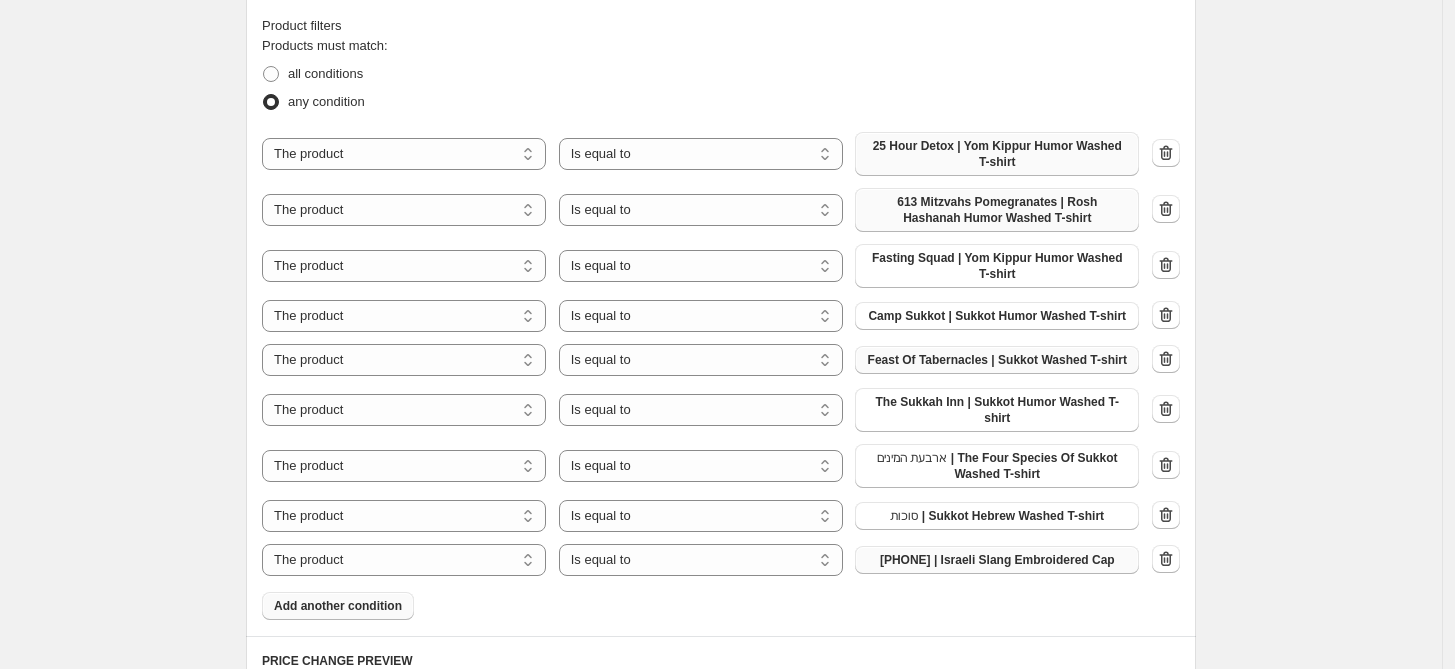 click on "[PHONE] | Israeli Slang Embroidered Cap" at bounding box center [997, 560] 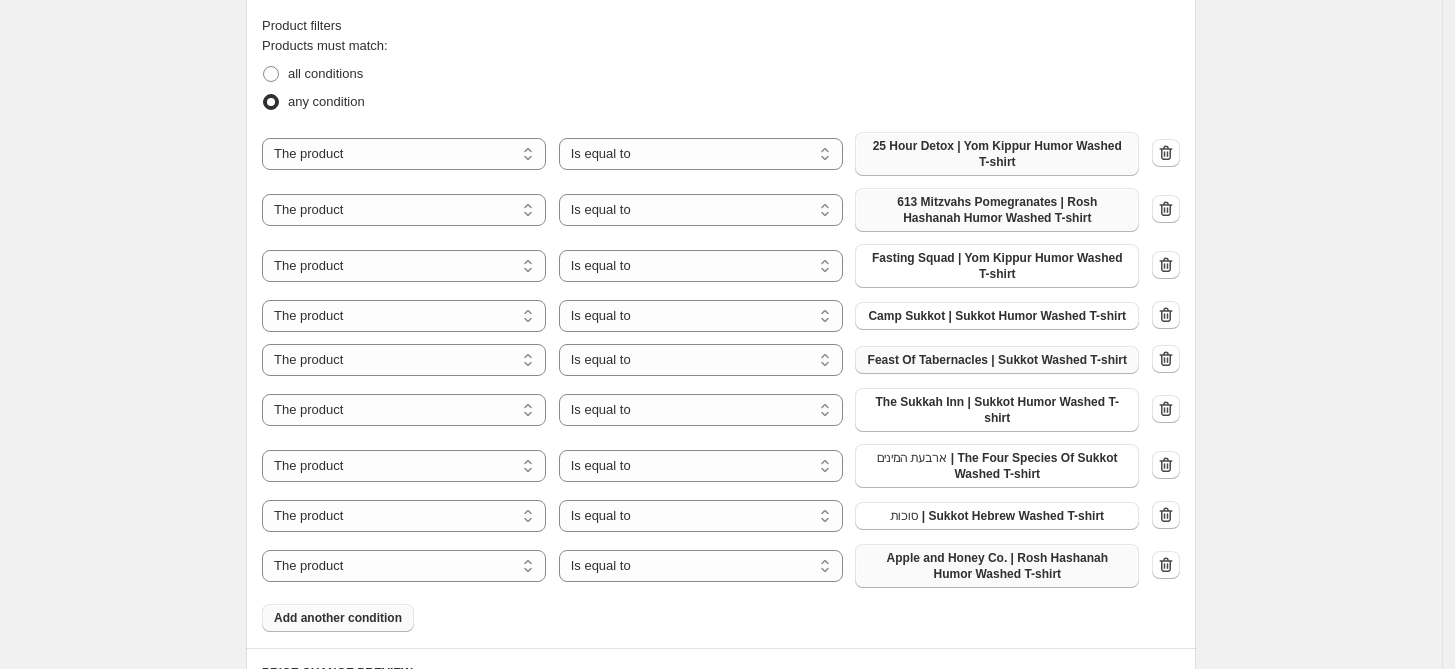 click on "Add another condition" at bounding box center [338, 618] 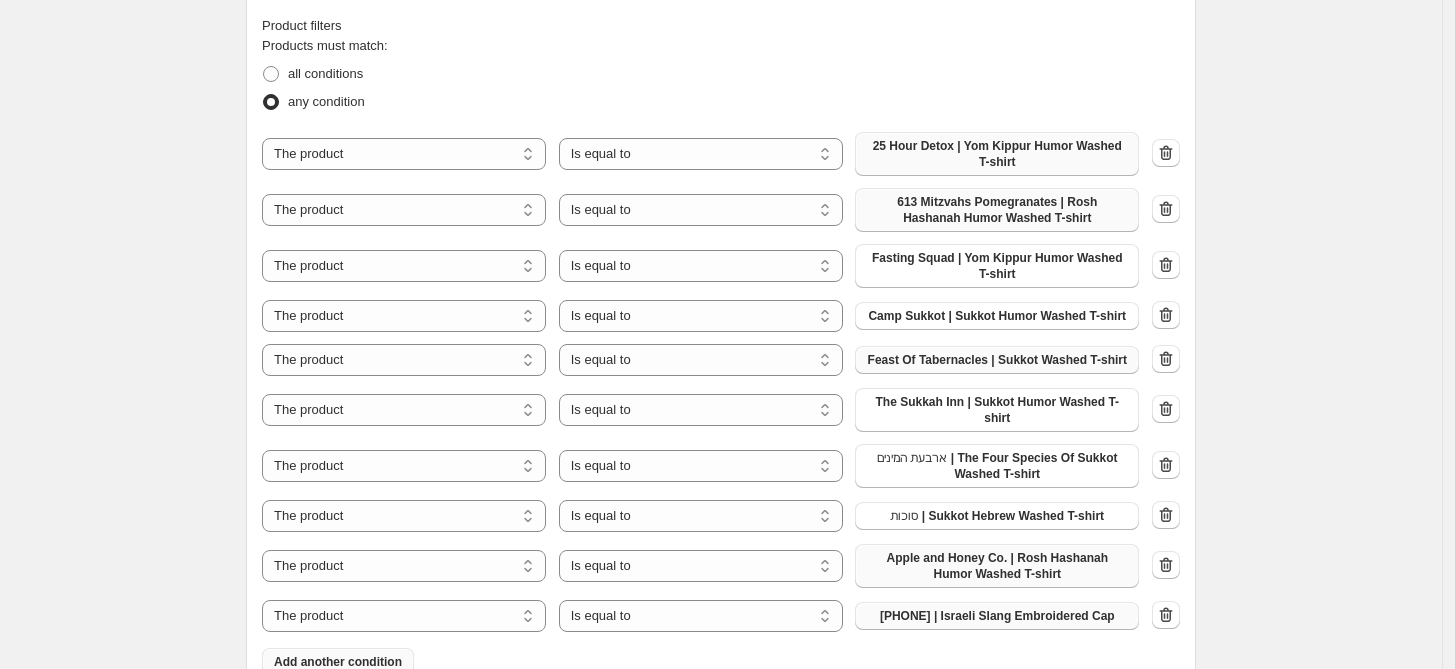 click on "[PHONE] | Israeli Slang Embroidered Cap" at bounding box center (997, 616) 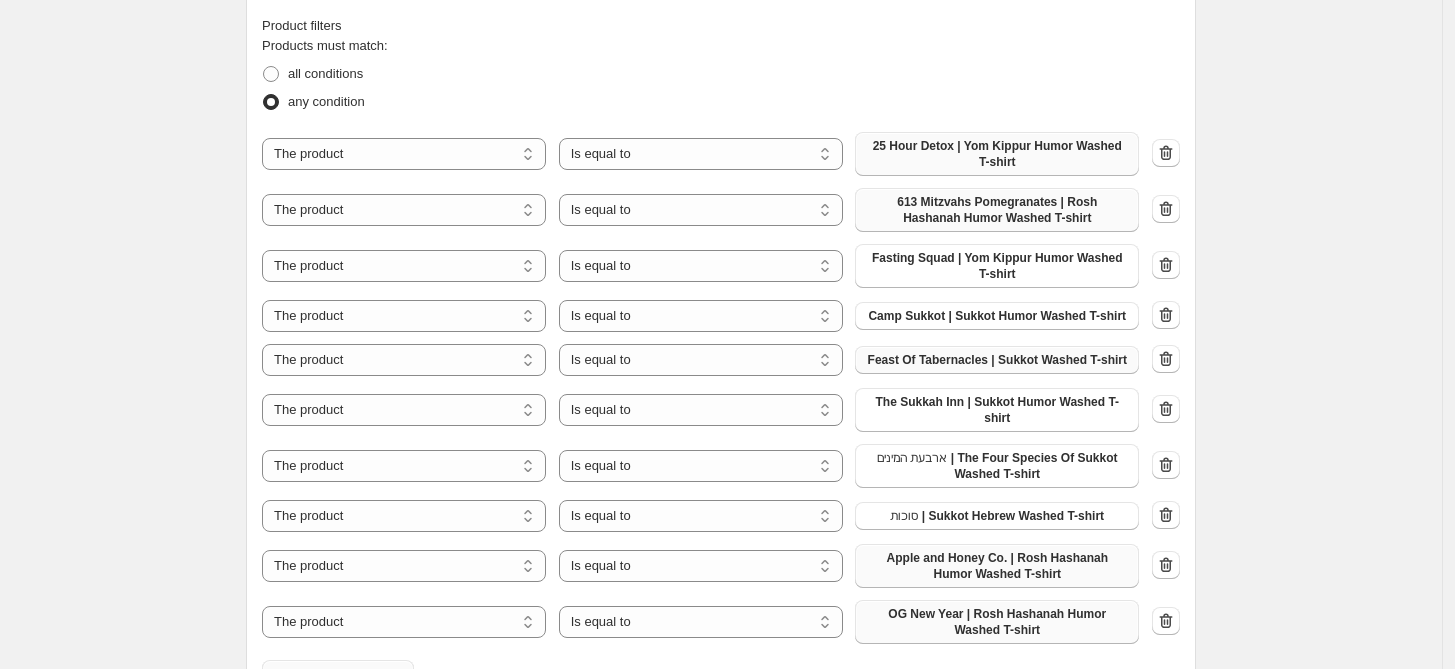 click on "Add another condition" at bounding box center [338, 674] 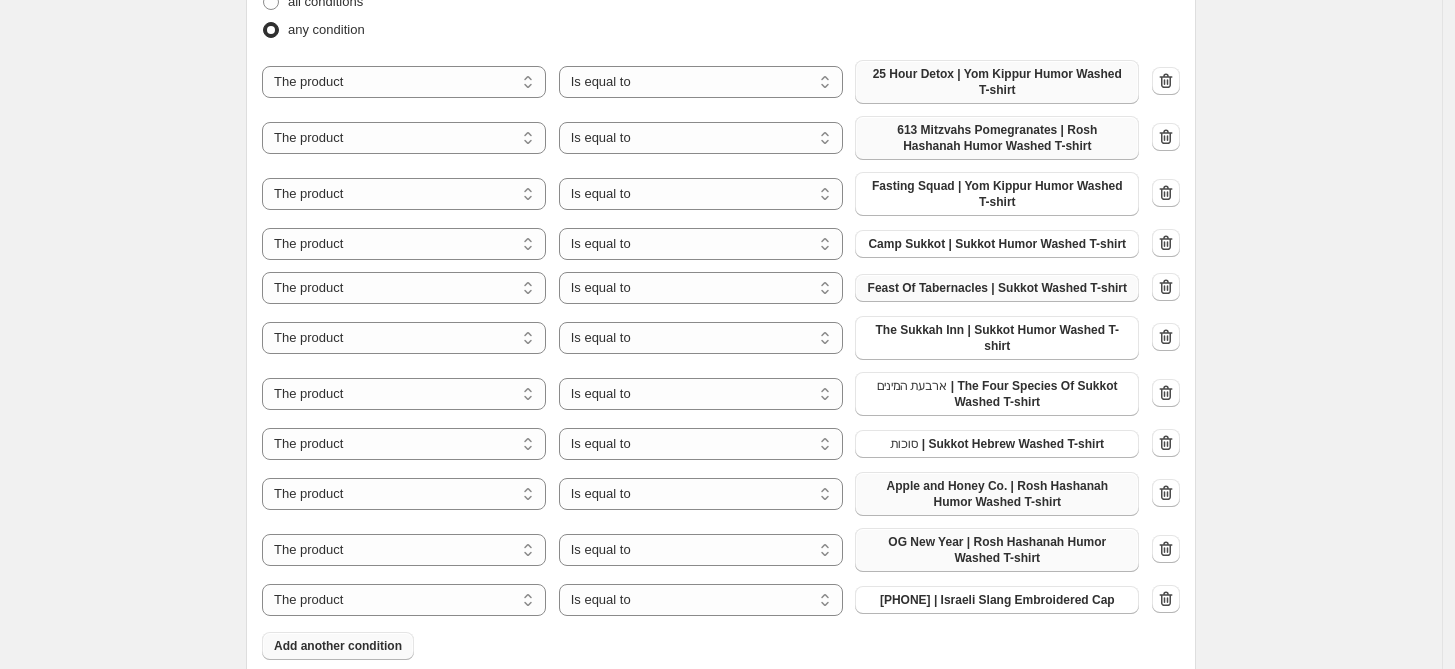 scroll, scrollTop: 1333, scrollLeft: 0, axis: vertical 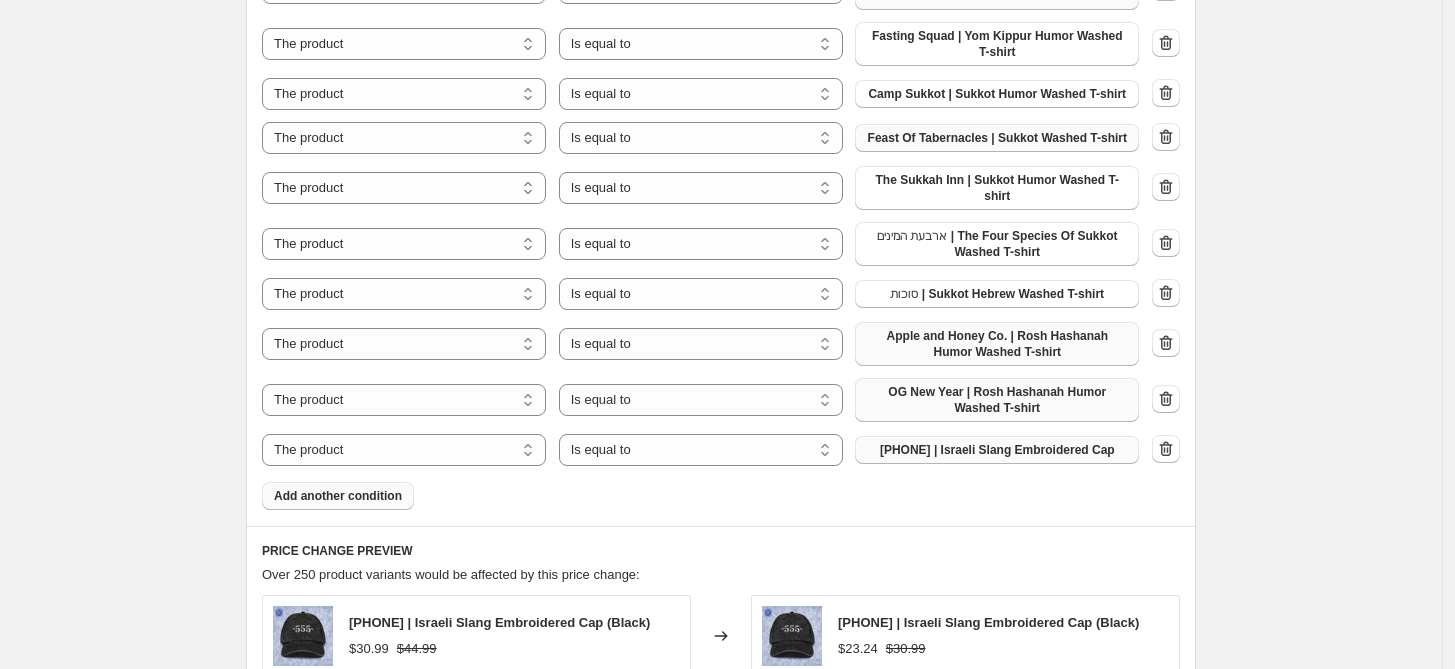 click on "[PHONE] | Israeli Slang Embroidered Cap" at bounding box center (997, 450) 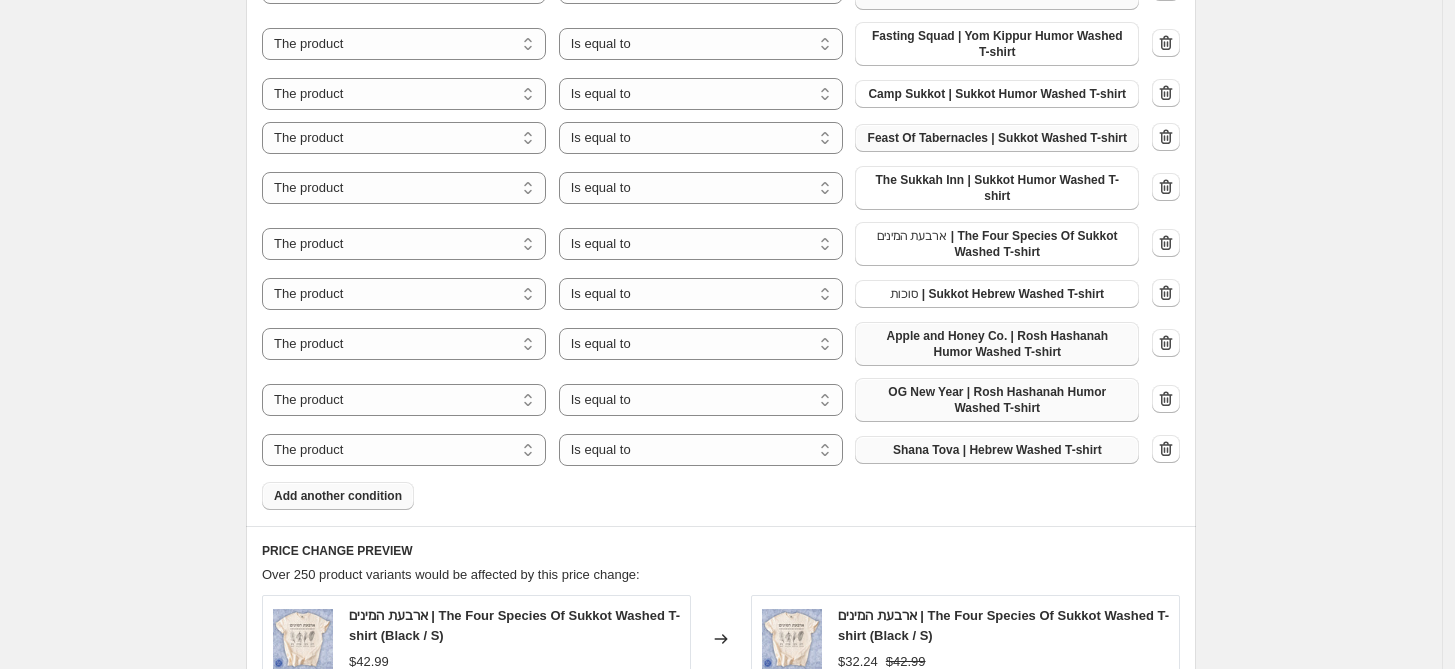 click on "Add another condition" at bounding box center (338, 496) 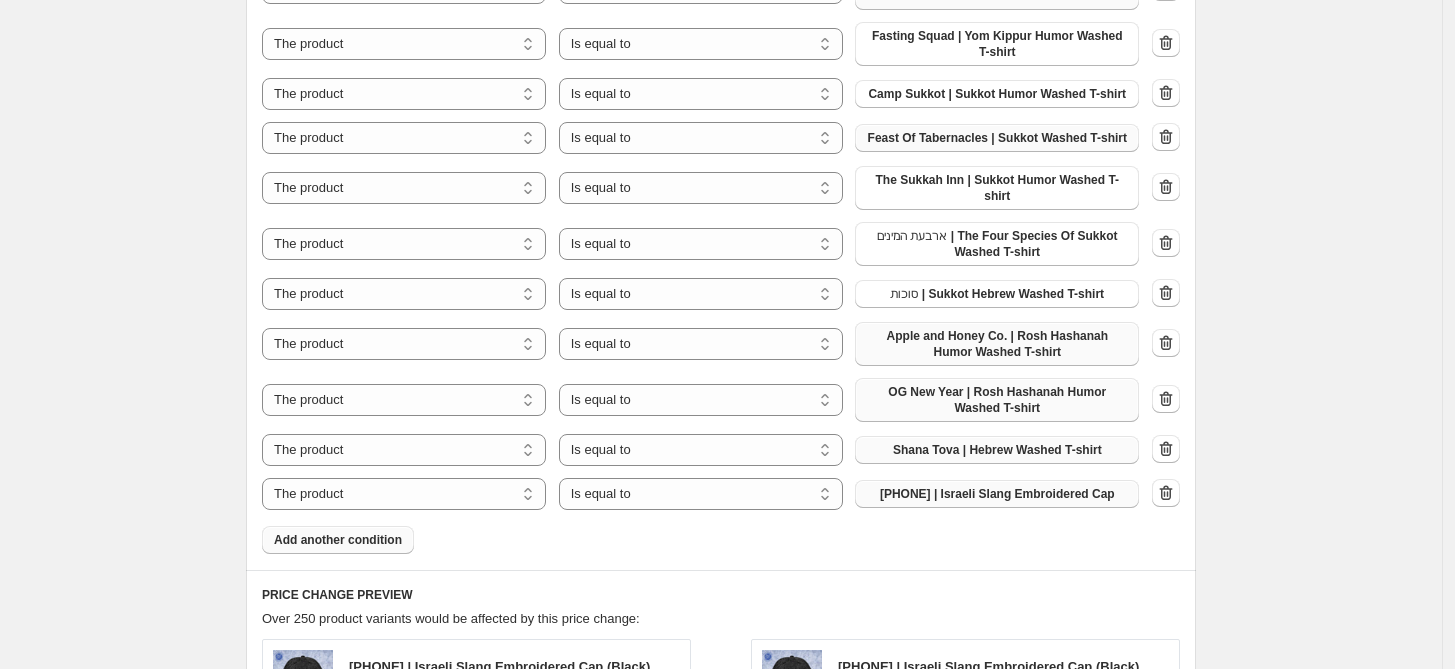 click on "[PHONE] | Israeli Slang Embroidered Cap" at bounding box center [997, 494] 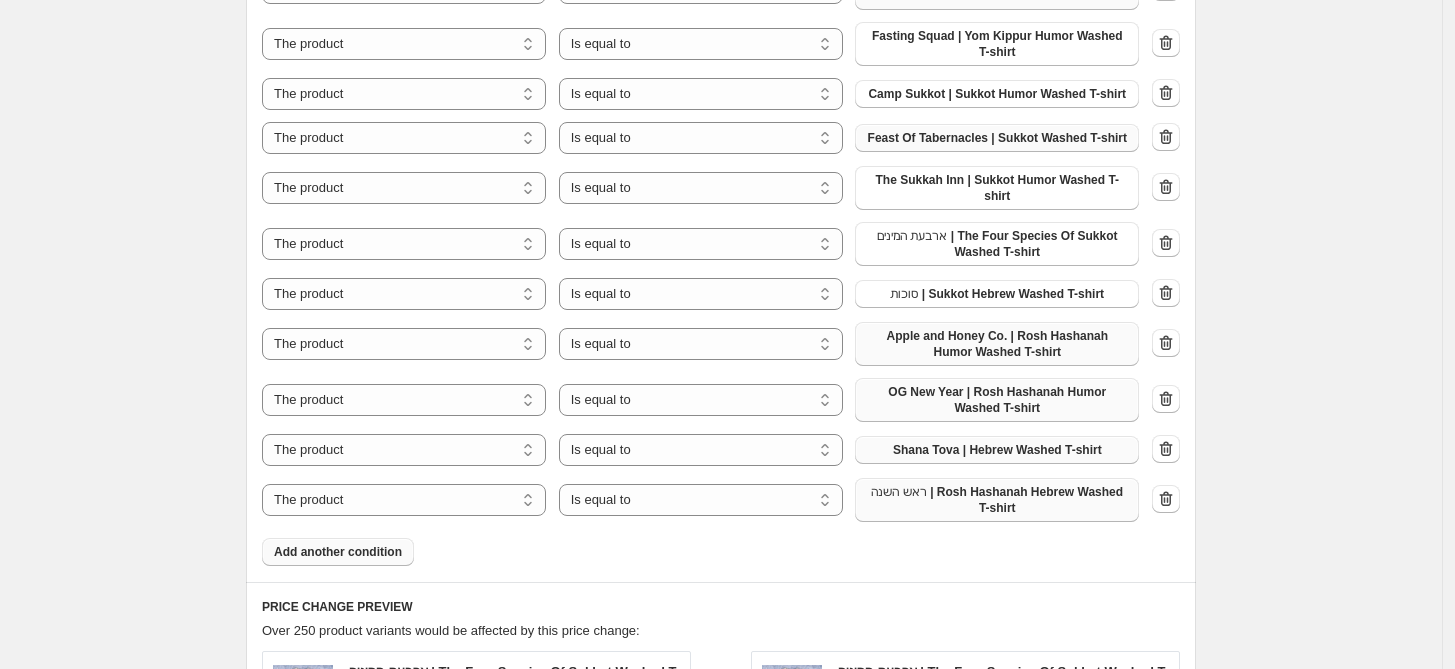 click on "Add another condition" at bounding box center (338, 552) 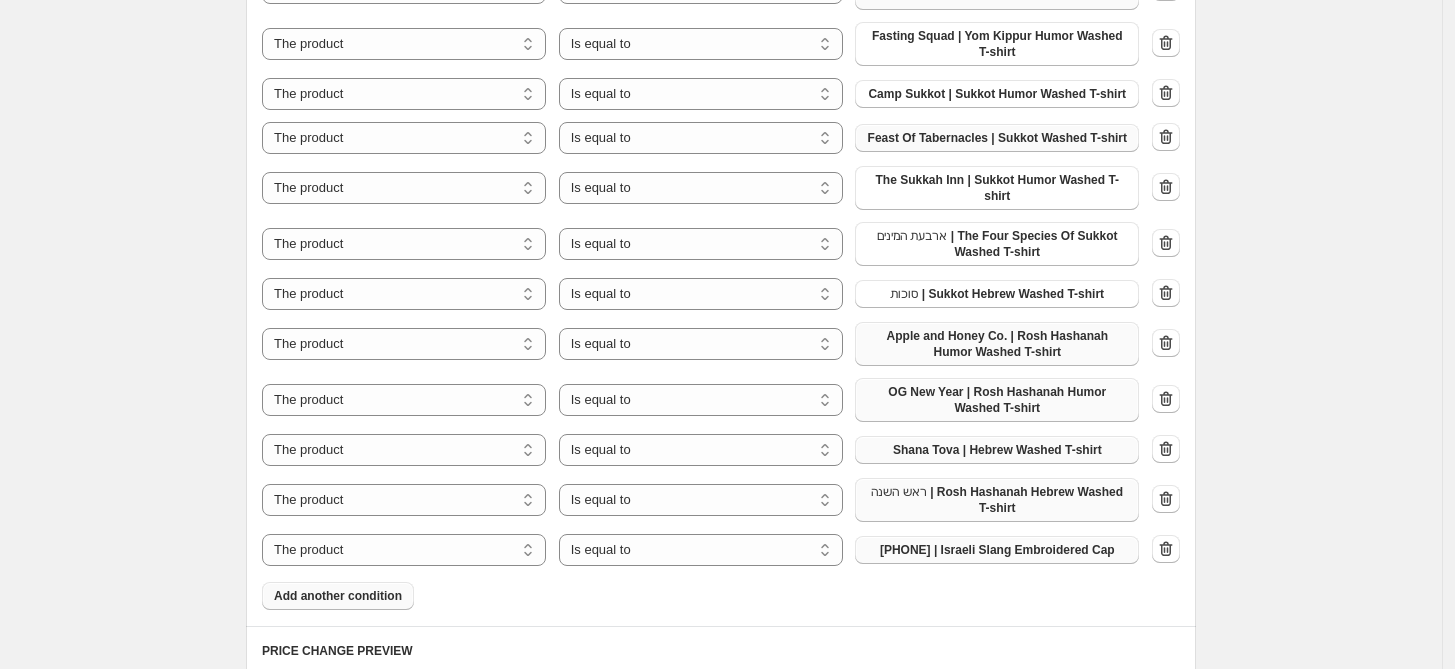 click on "[PHONE] | Israeli Slang Embroidered Cap" at bounding box center [997, 550] 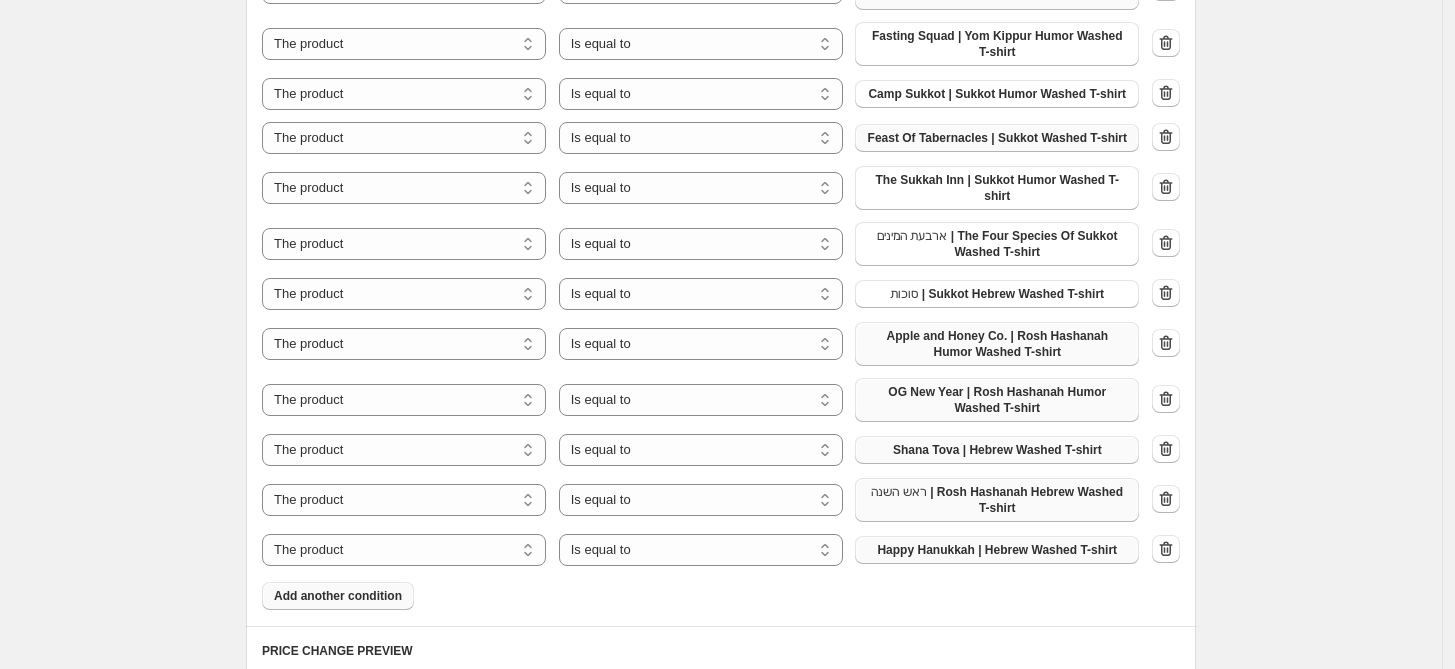 click on "Add another condition" at bounding box center (338, 596) 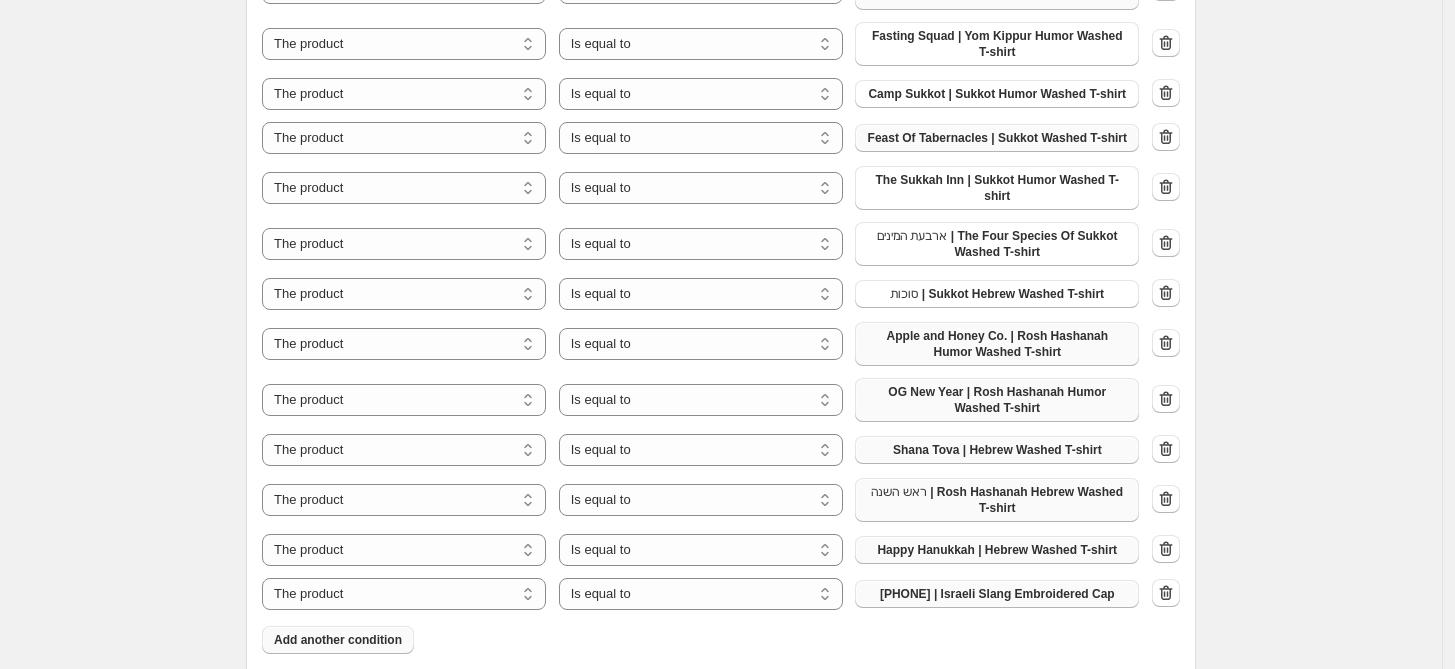 click on "[PHONE] | Israeli Slang Embroidered Cap" at bounding box center (997, 594) 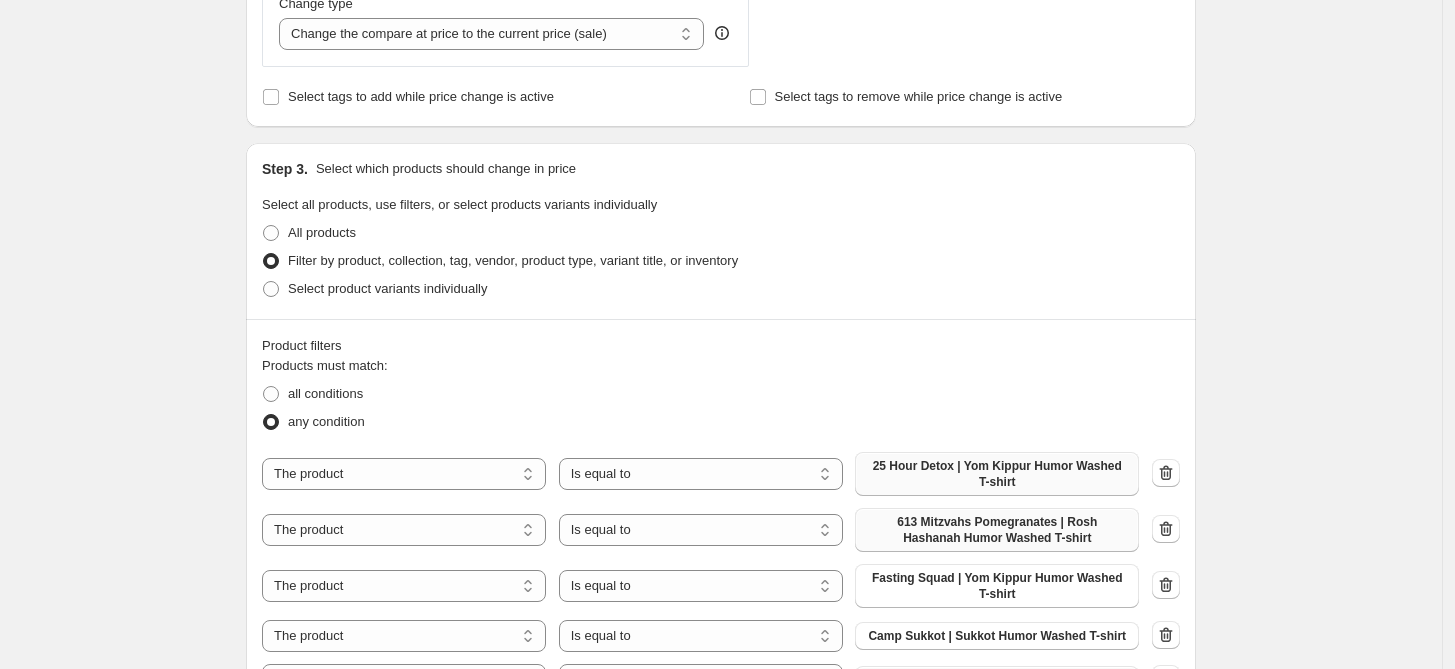 scroll, scrollTop: 555, scrollLeft: 0, axis: vertical 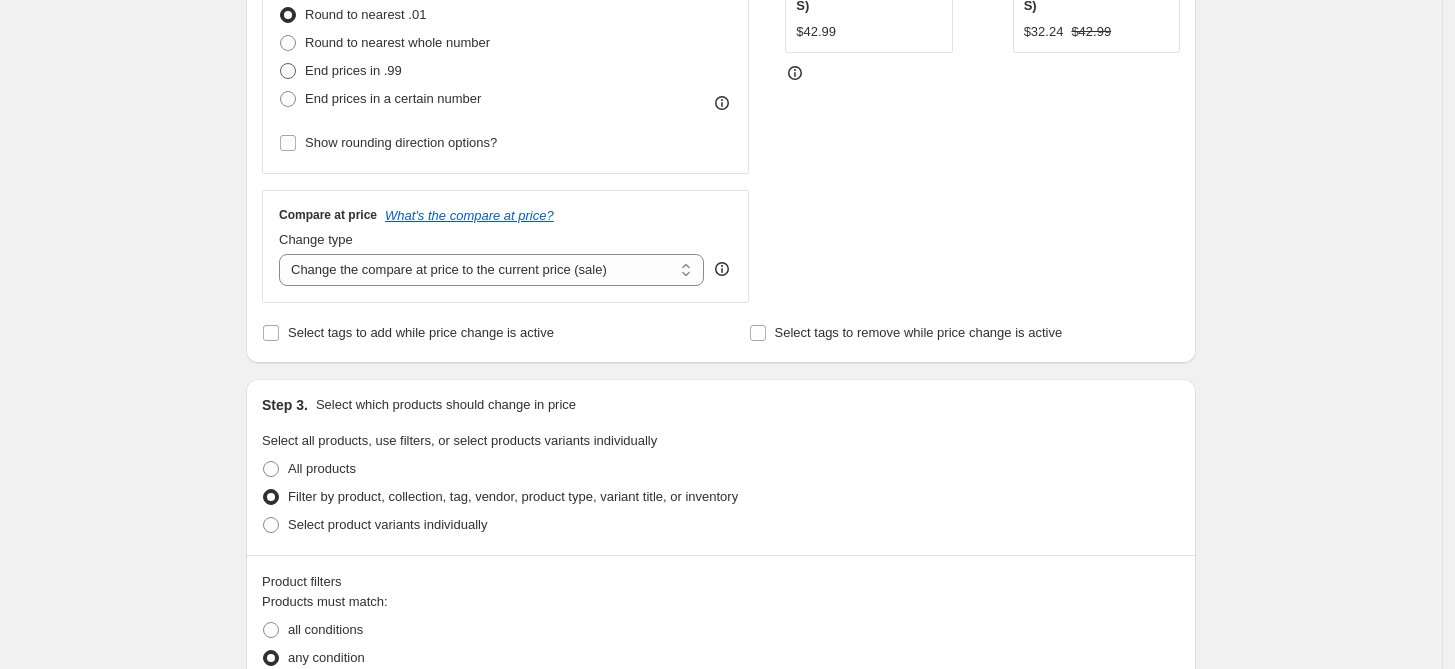 click on "End prices in .99" at bounding box center (353, 70) 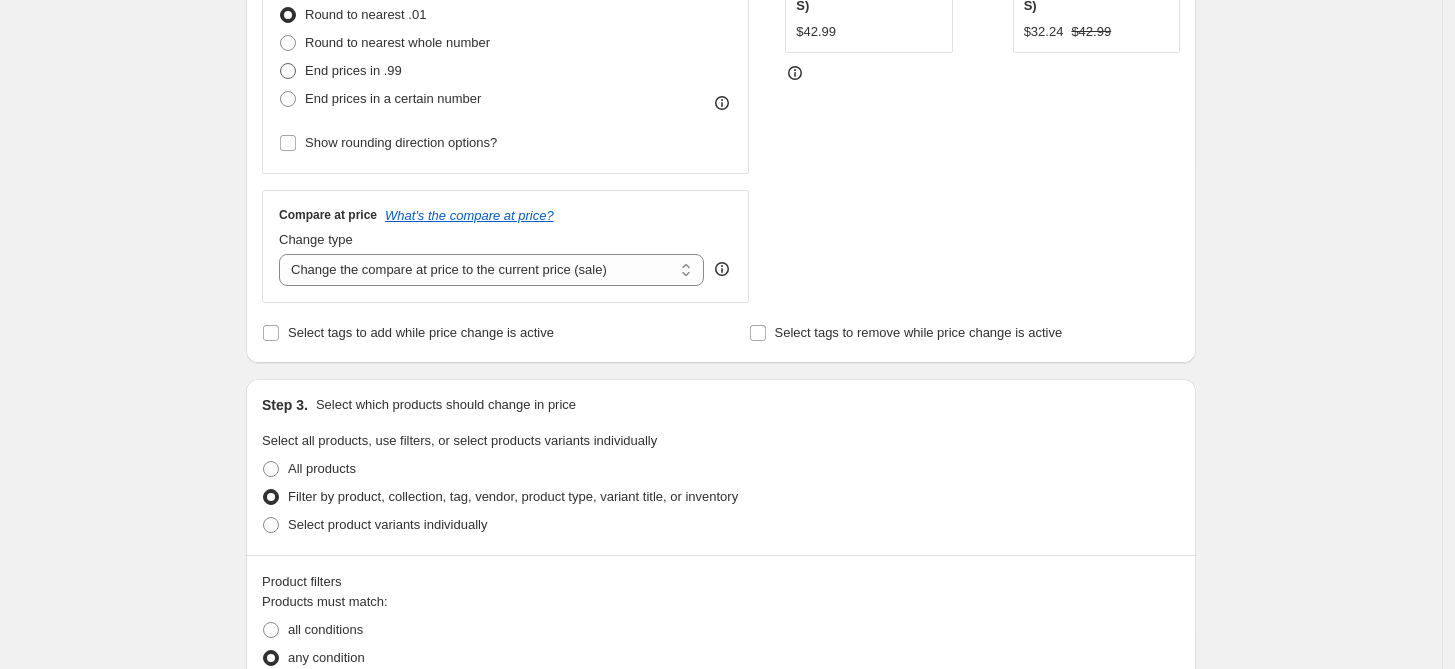 click on "End prices in .99" at bounding box center [280, 63] 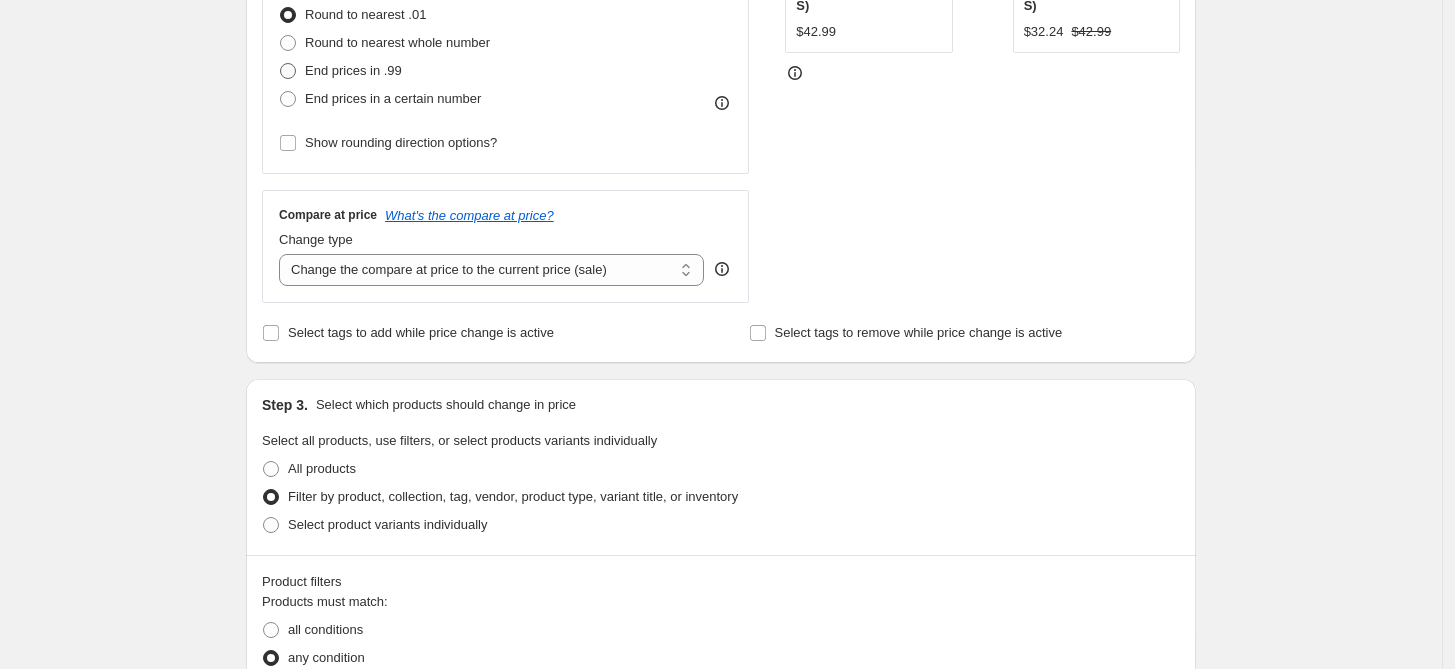 radio on "true" 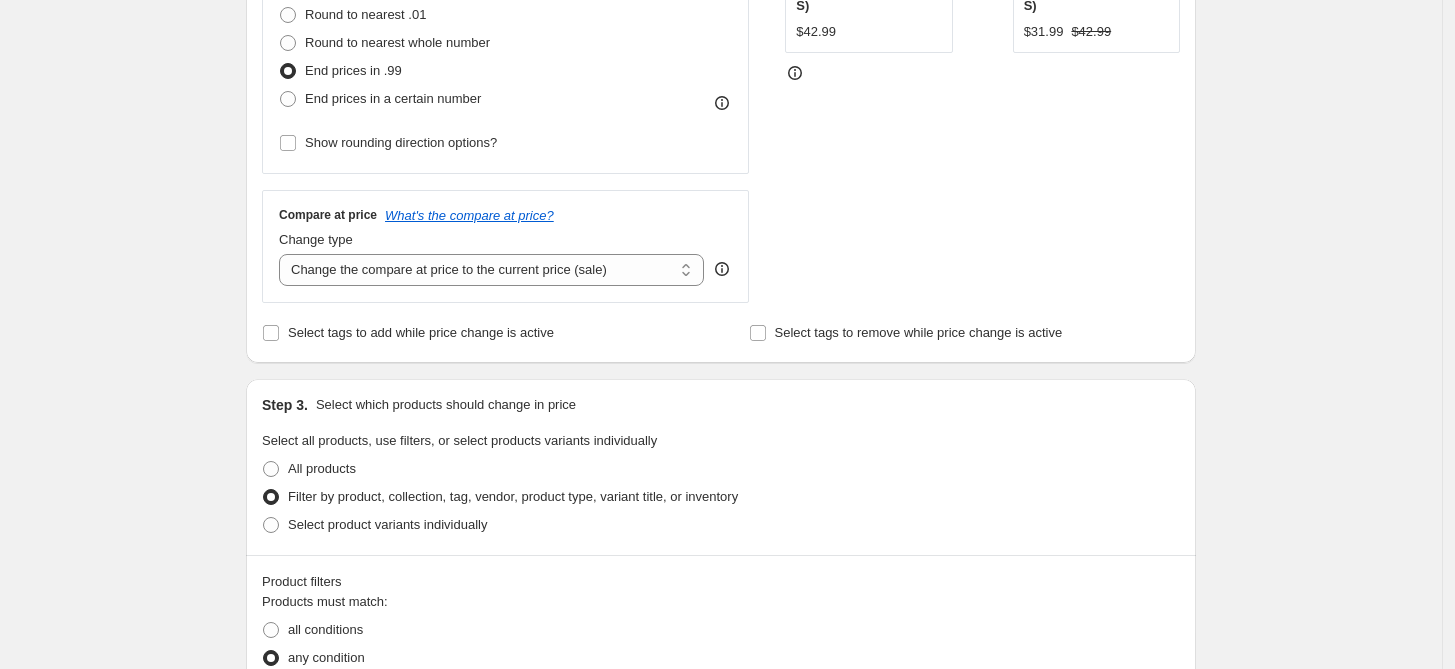 scroll, scrollTop: 333, scrollLeft: 0, axis: vertical 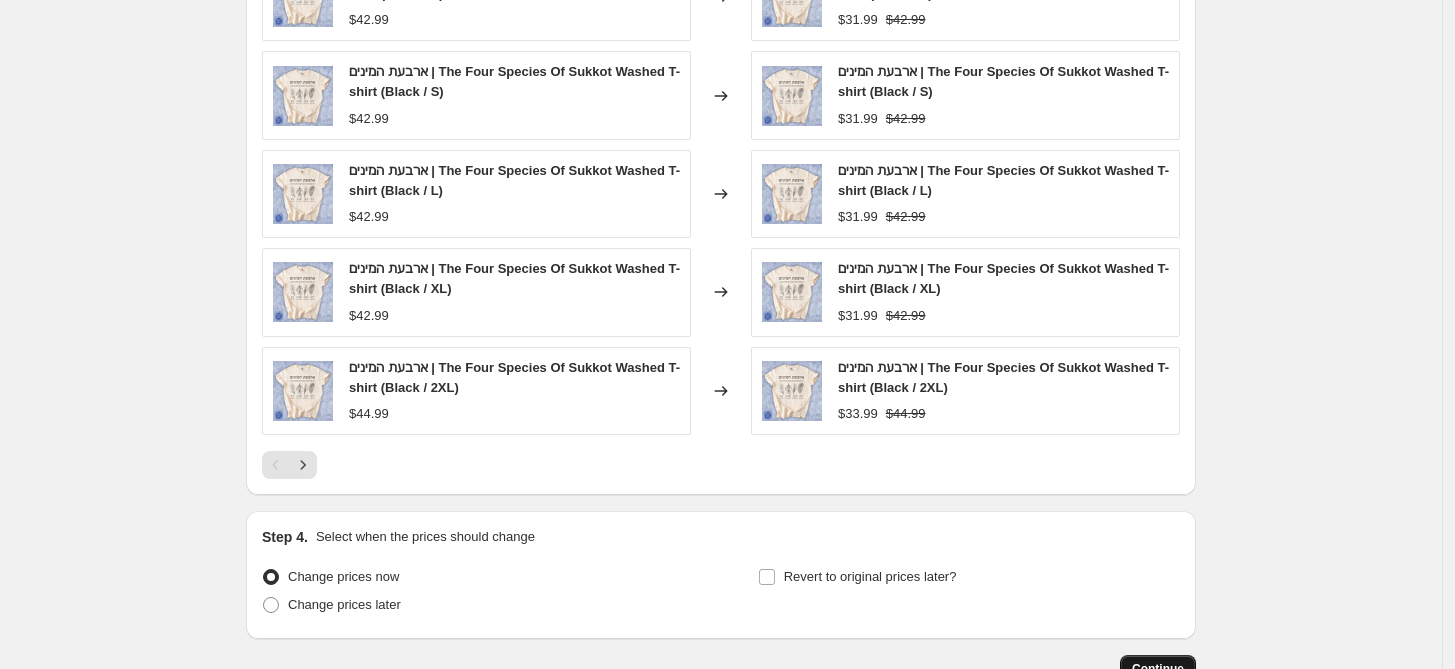 click on "Continue" at bounding box center [1158, 669] 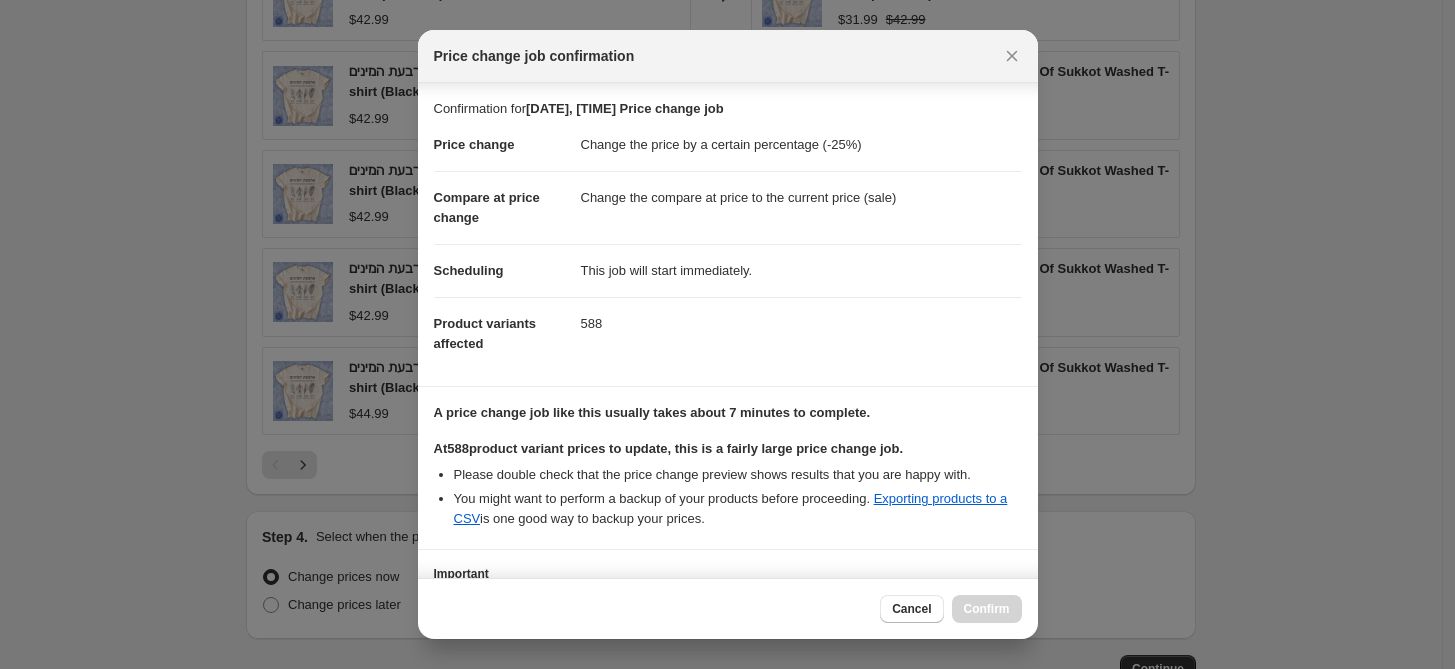 scroll, scrollTop: 158, scrollLeft: 0, axis: vertical 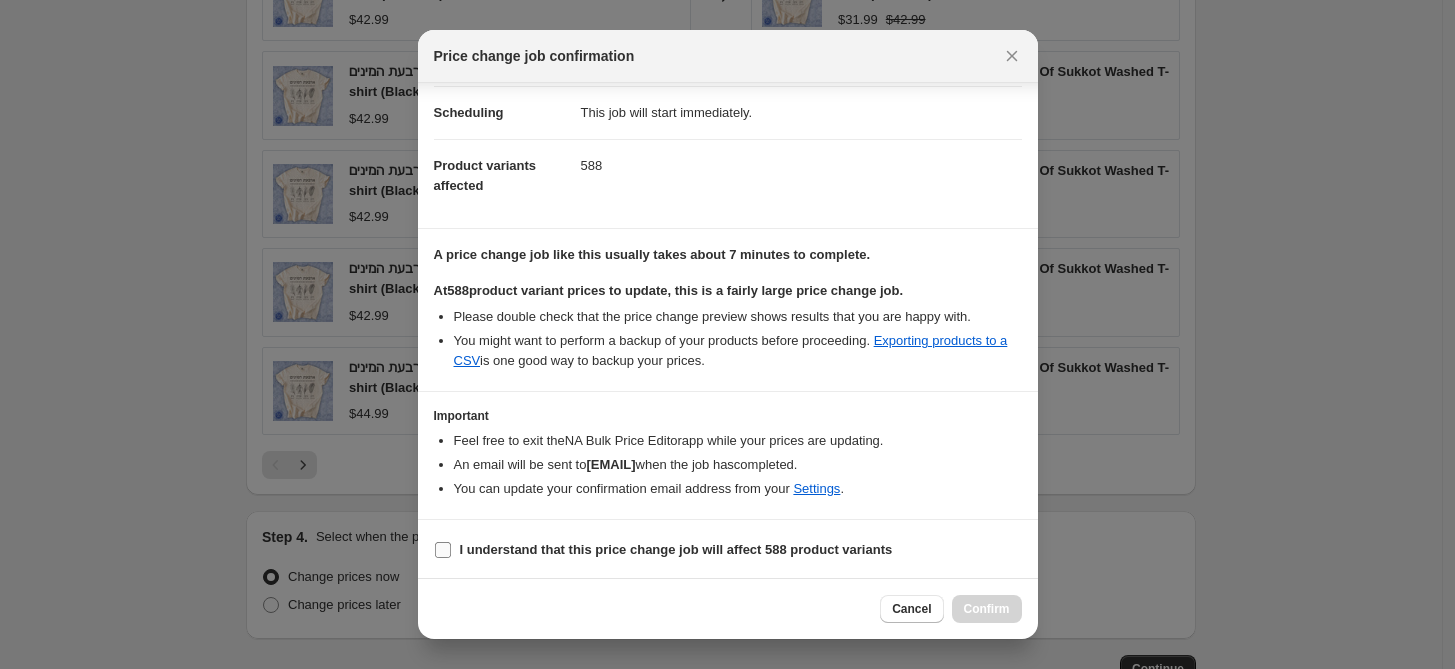 click on "I understand that this price change job will affect 588 product variants" at bounding box center [443, 550] 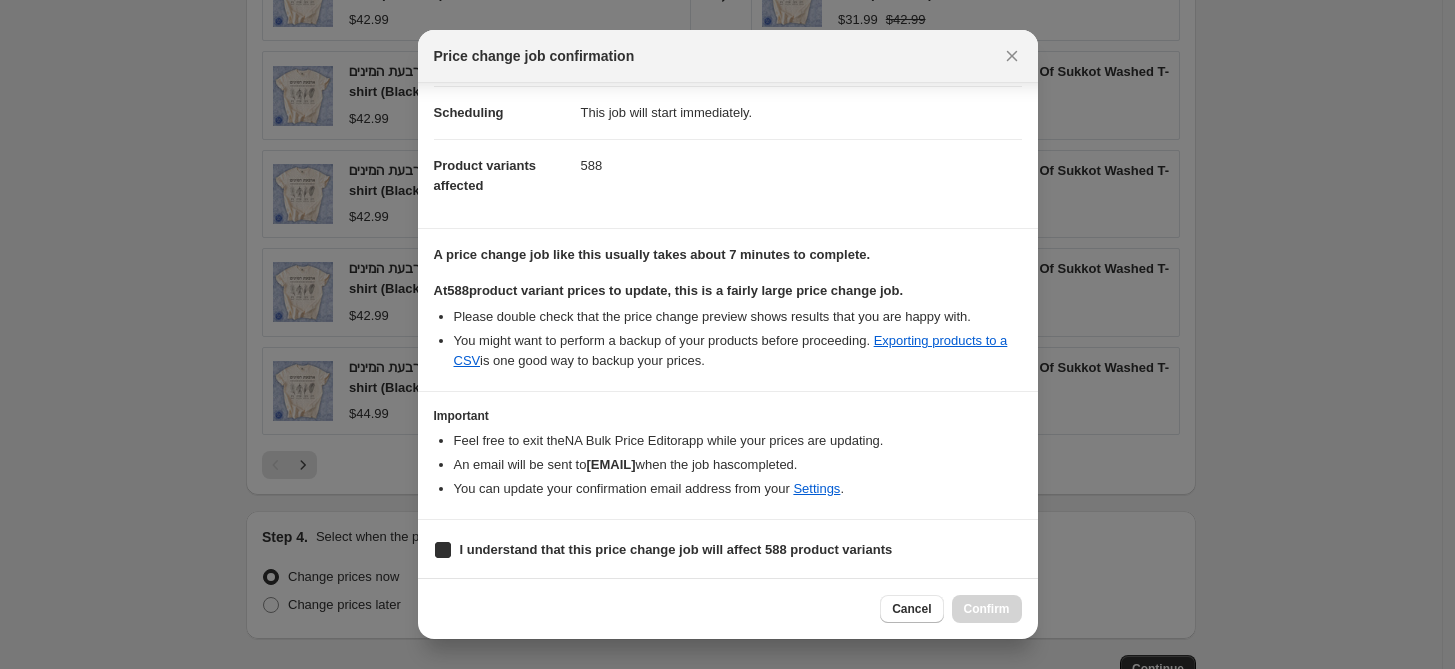 checkbox on "true" 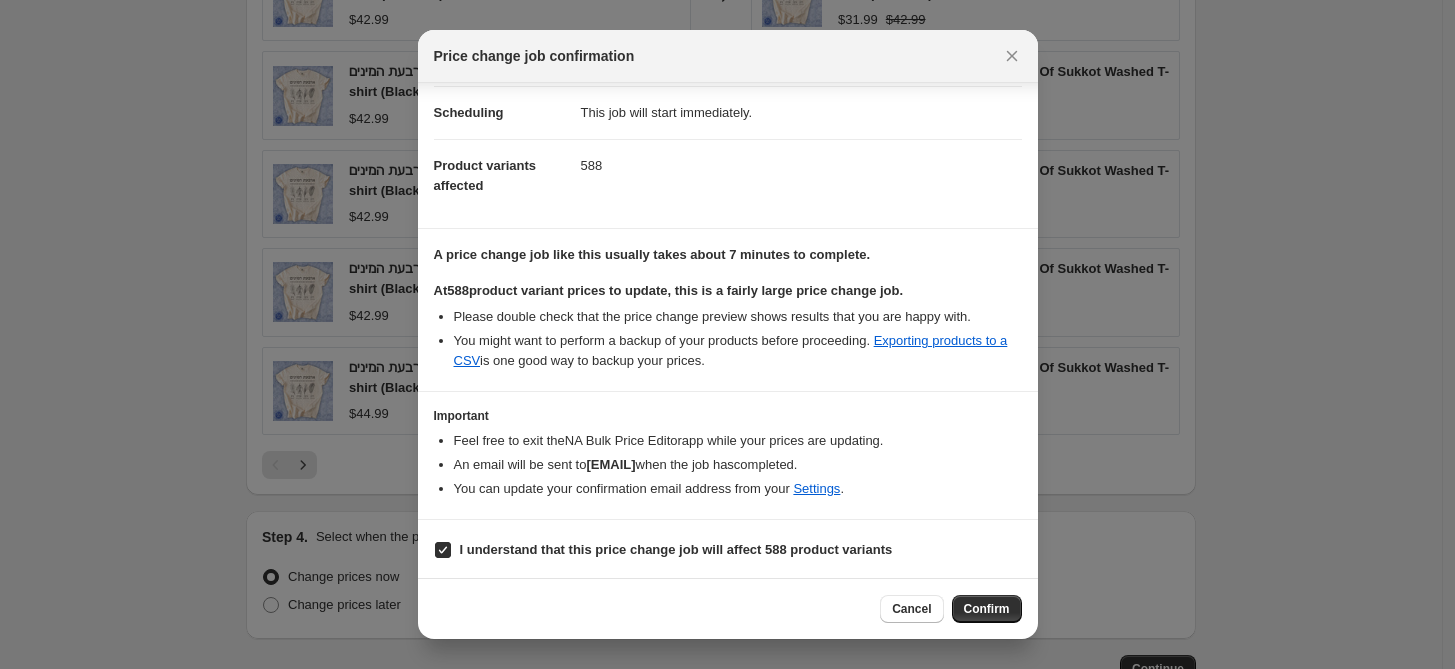 click on "Confirm" at bounding box center [987, 609] 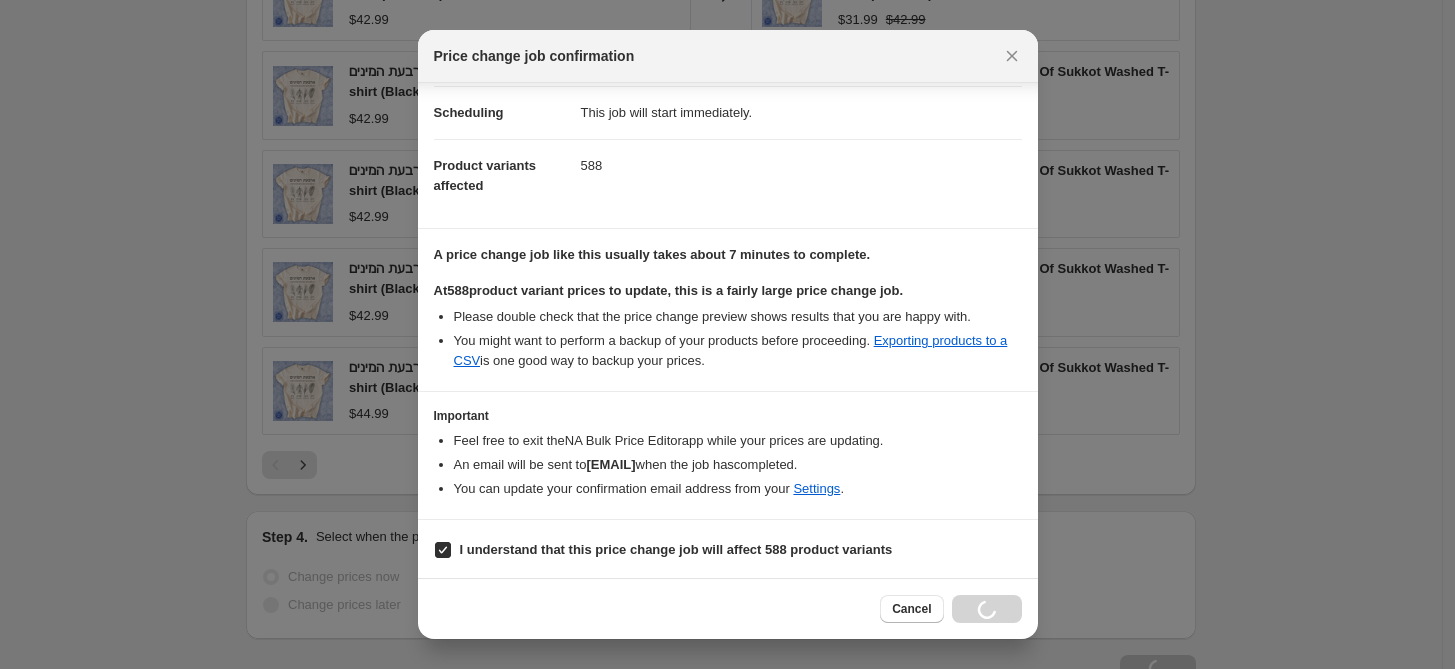 scroll, scrollTop: 2199, scrollLeft: 0, axis: vertical 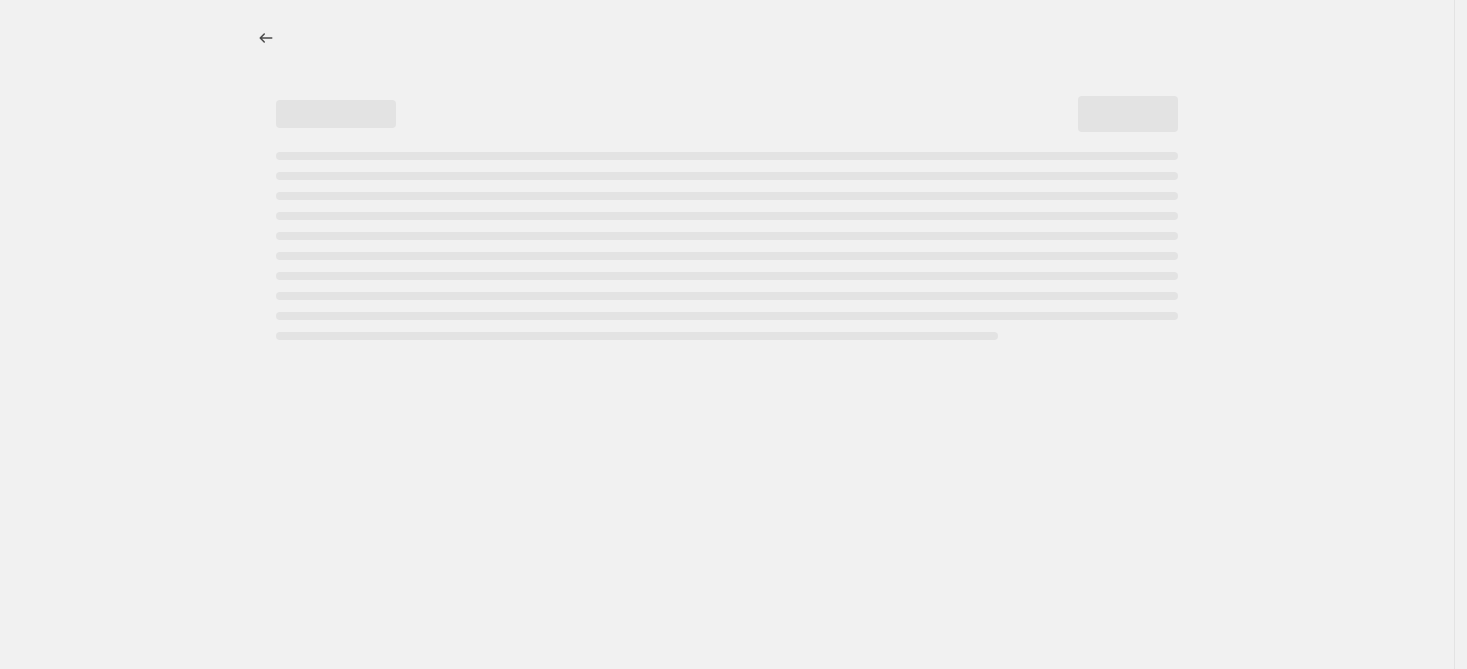 select on "percentage" 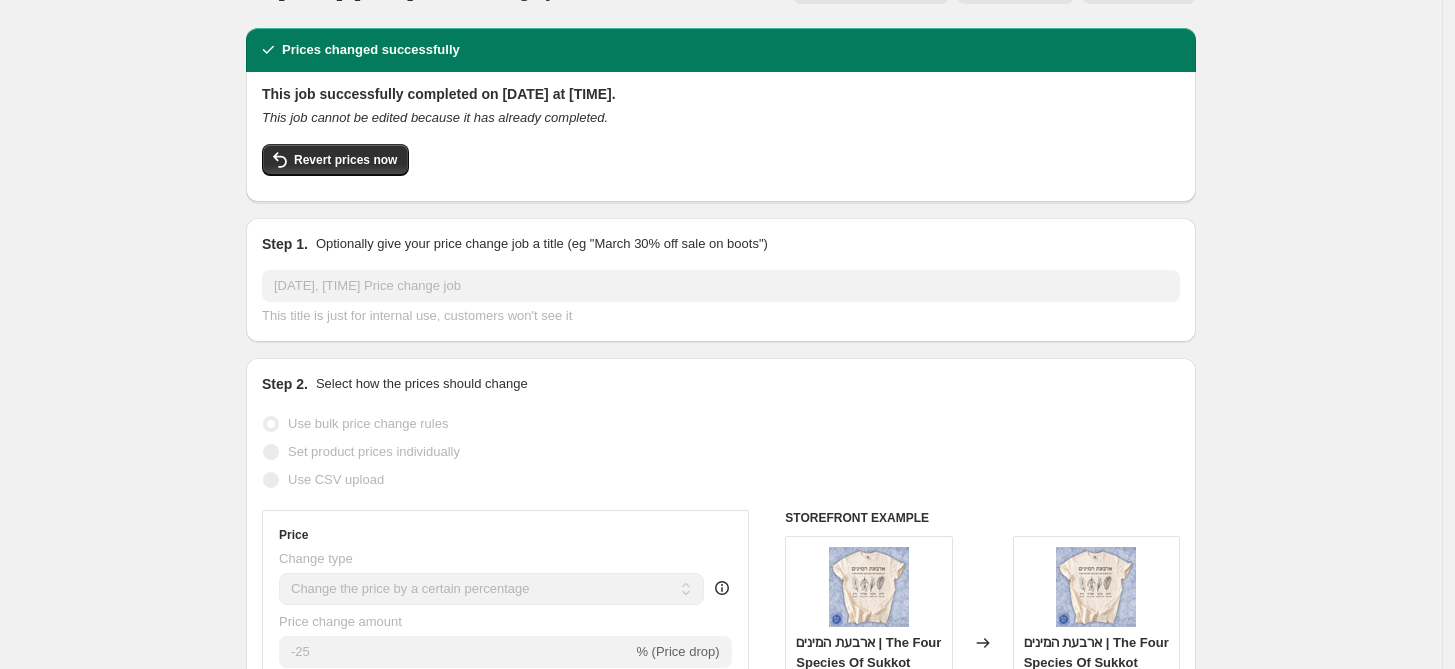 scroll, scrollTop: 0, scrollLeft: 0, axis: both 